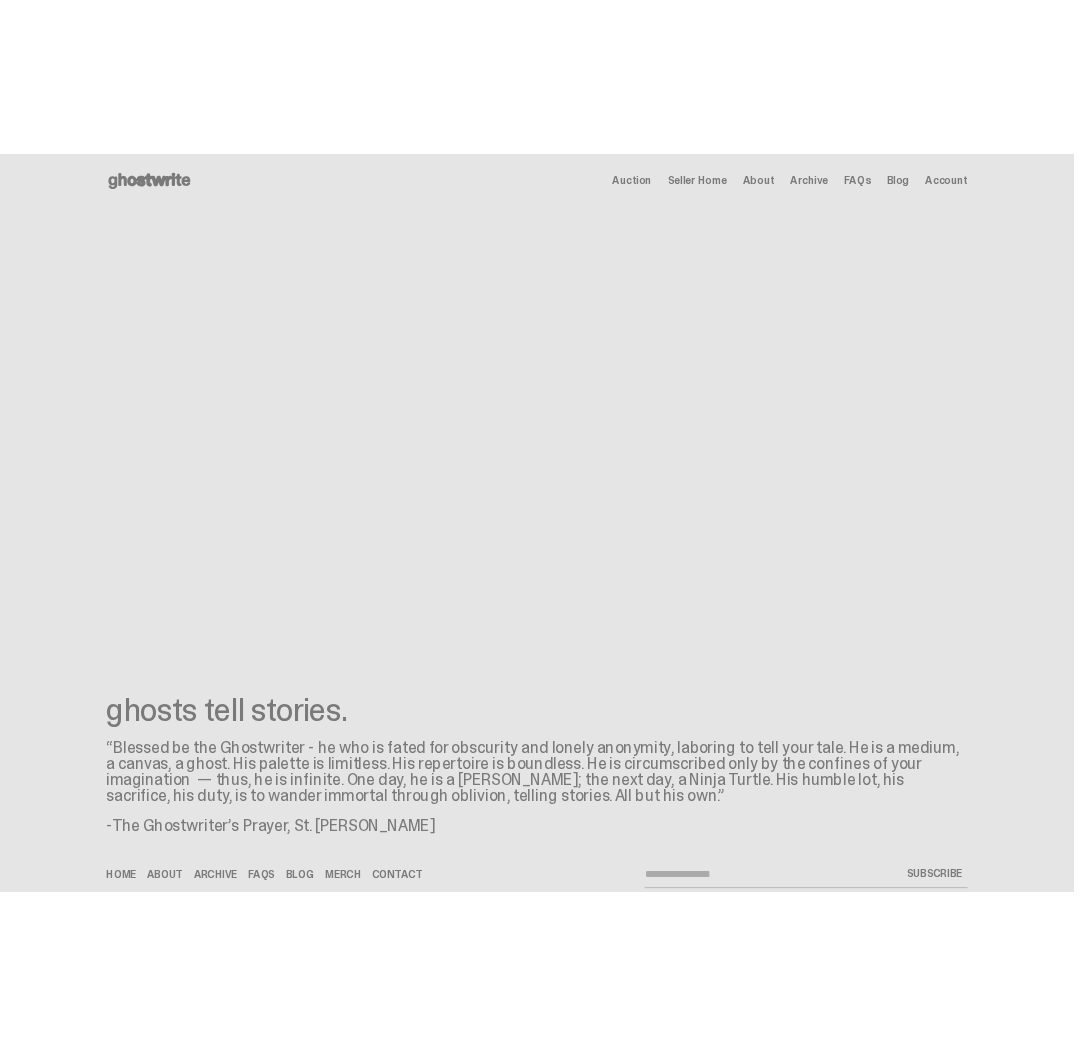 scroll, scrollTop: 0, scrollLeft: 0, axis: both 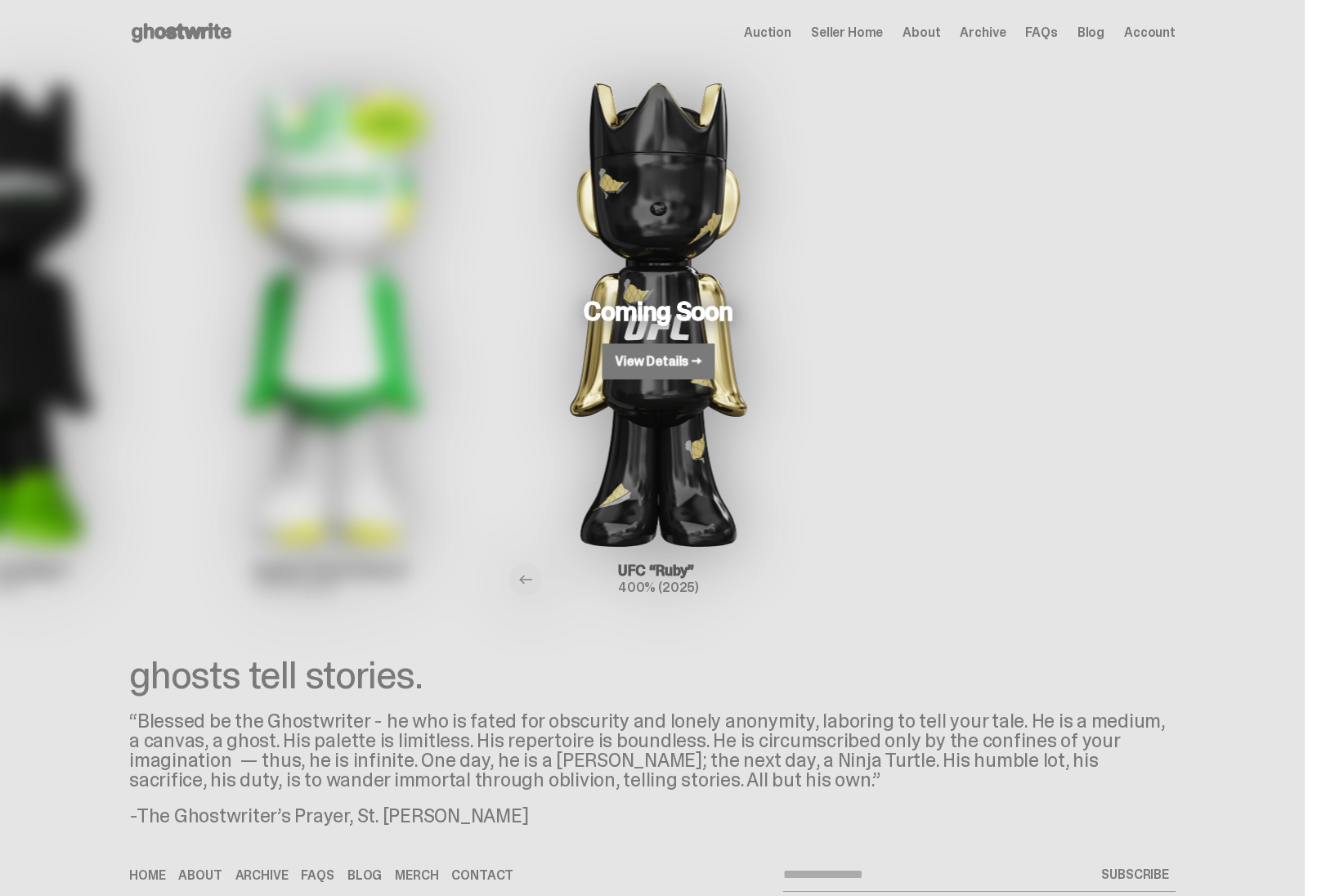 click on "View Details →" at bounding box center (659, 361) 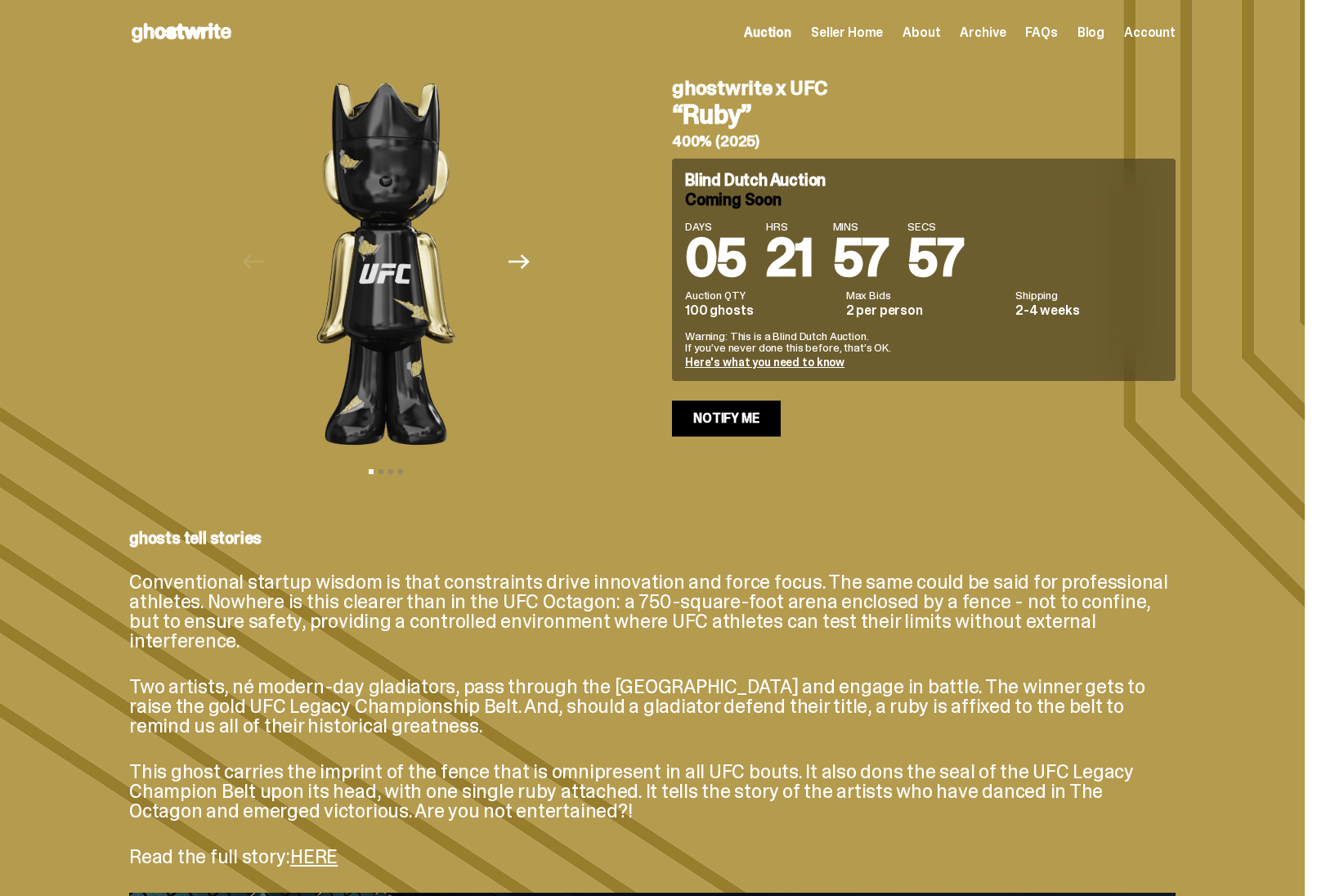 drag, startPoint x: 918, startPoint y: 357, endPoint x: 754, endPoint y: 126, distance: 283.2967 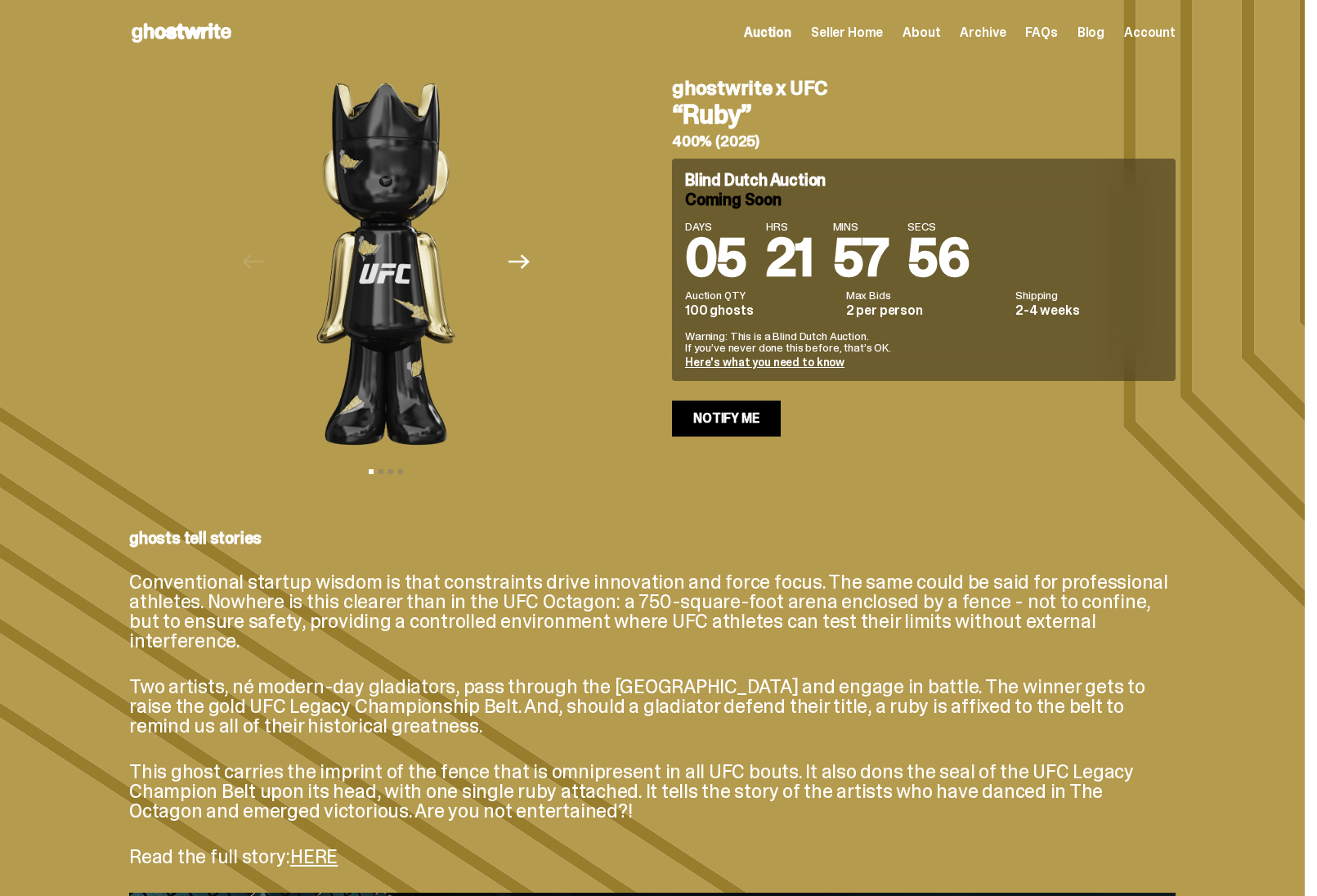 click on "Blind Dutch Auction
Coming Soon
DAYS
05
HRS
21
MINS
57
SECS
56
Auction QTY
100 ghosts
Max Bids
2 per person
Shipping
2-4 weeks
Warning: This is a Blind Dutch Auction.  If you’ve never done this before, that’s OK.
Here's what you need to know
Stay in the know.
Email
SUBSCRIBE" at bounding box center [924, 298] 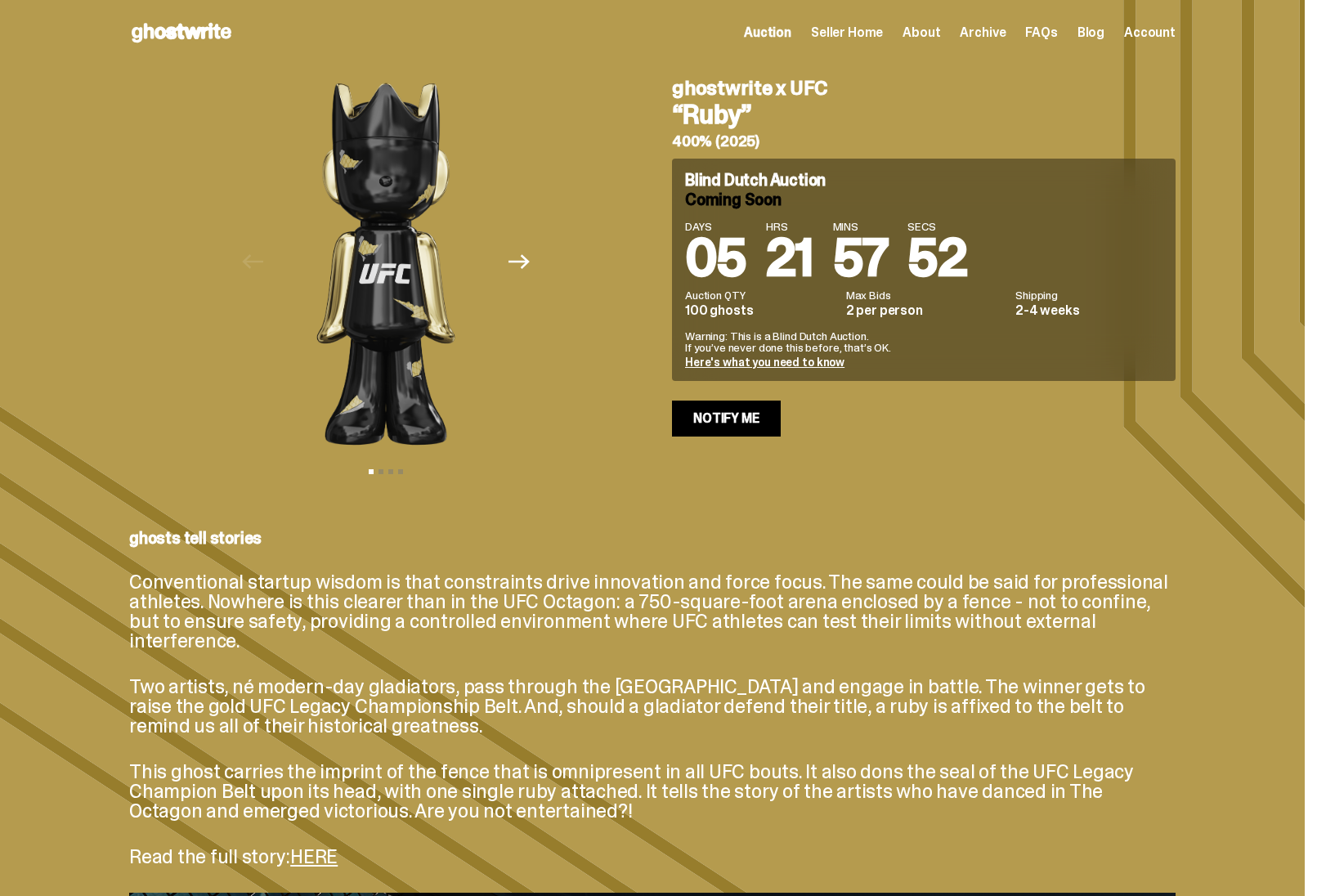 drag, startPoint x: 898, startPoint y: 140, endPoint x: 983, endPoint y: 440, distance: 311.80924 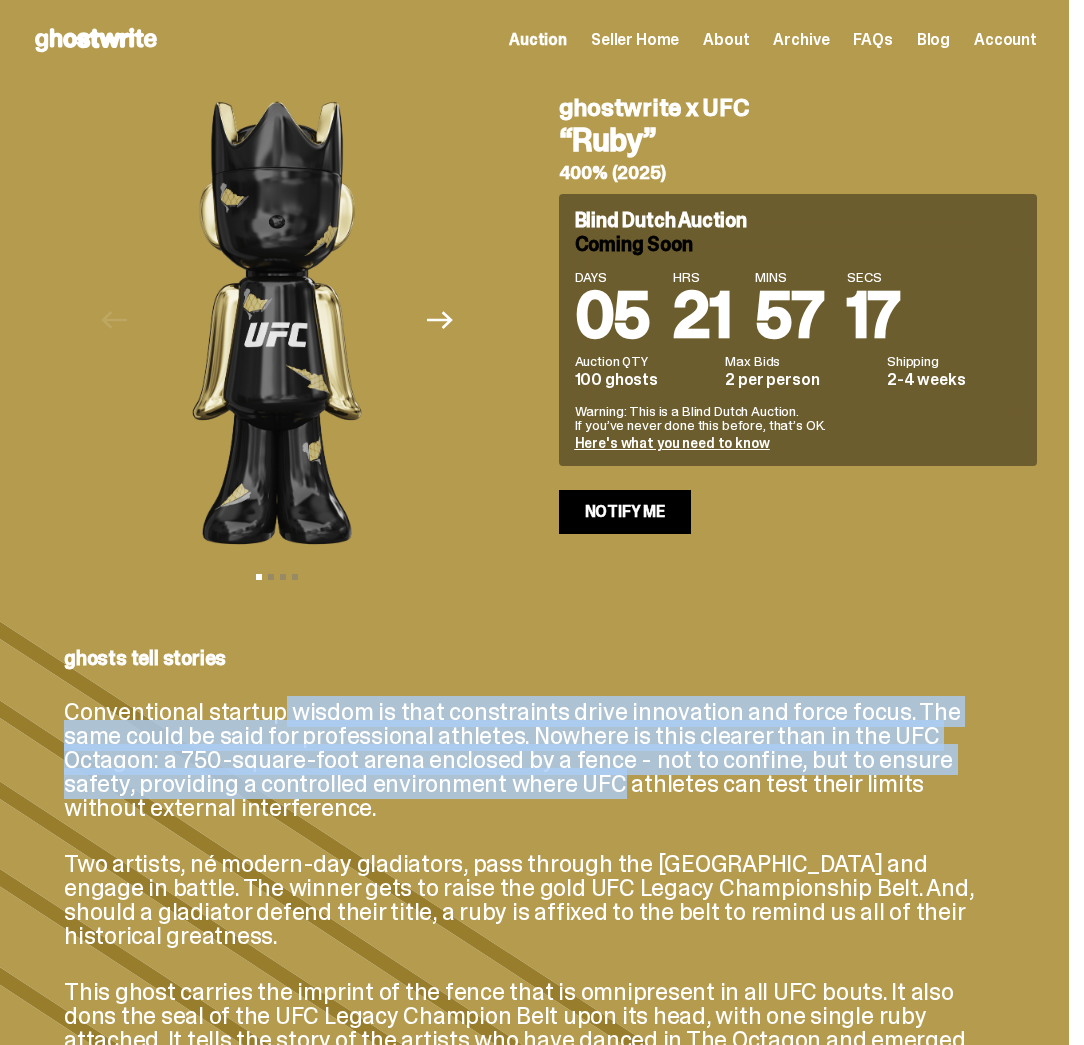 drag, startPoint x: 281, startPoint y: 719, endPoint x: 641, endPoint y: 892, distance: 399.41083 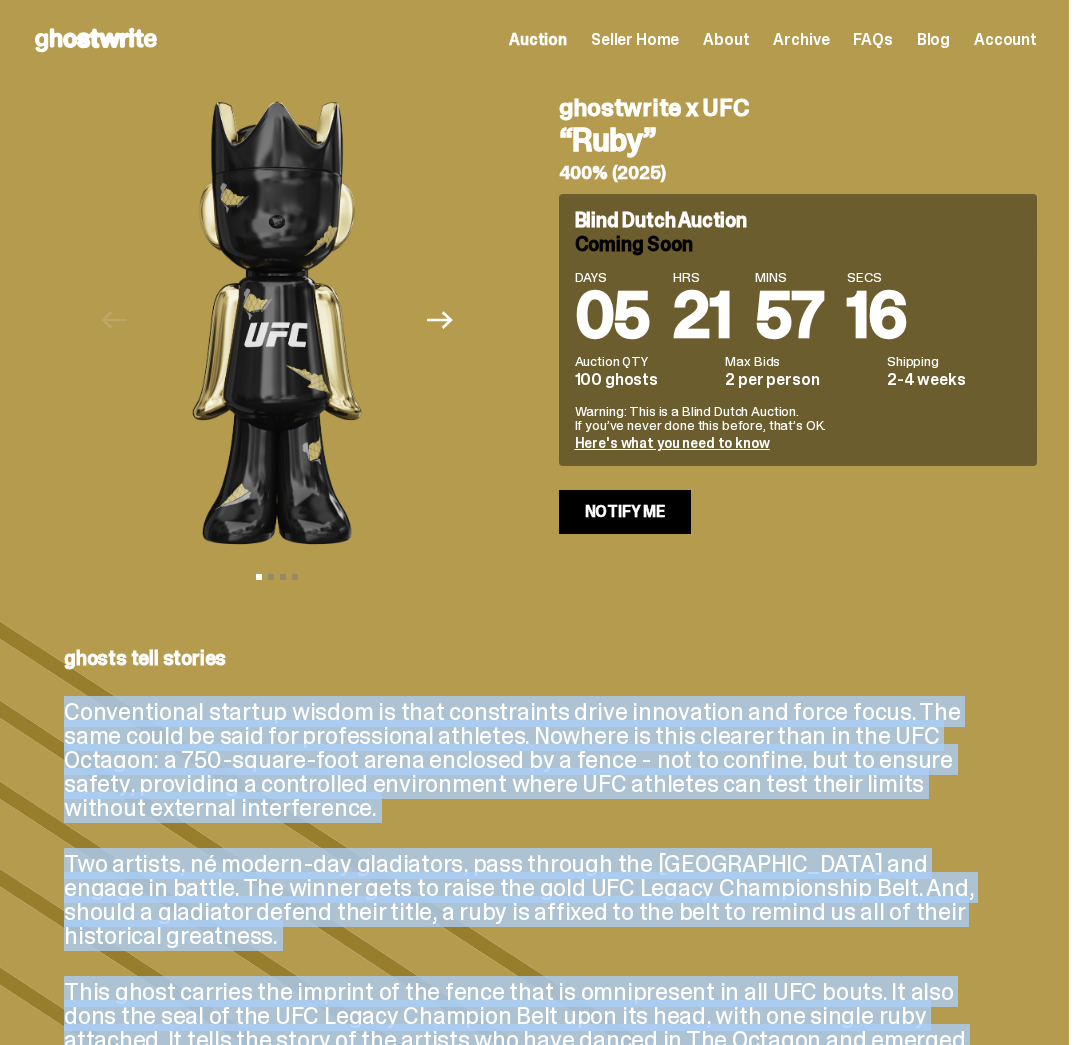drag, startPoint x: 879, startPoint y: 937, endPoint x: 668, endPoint y: 695, distance: 321.06854 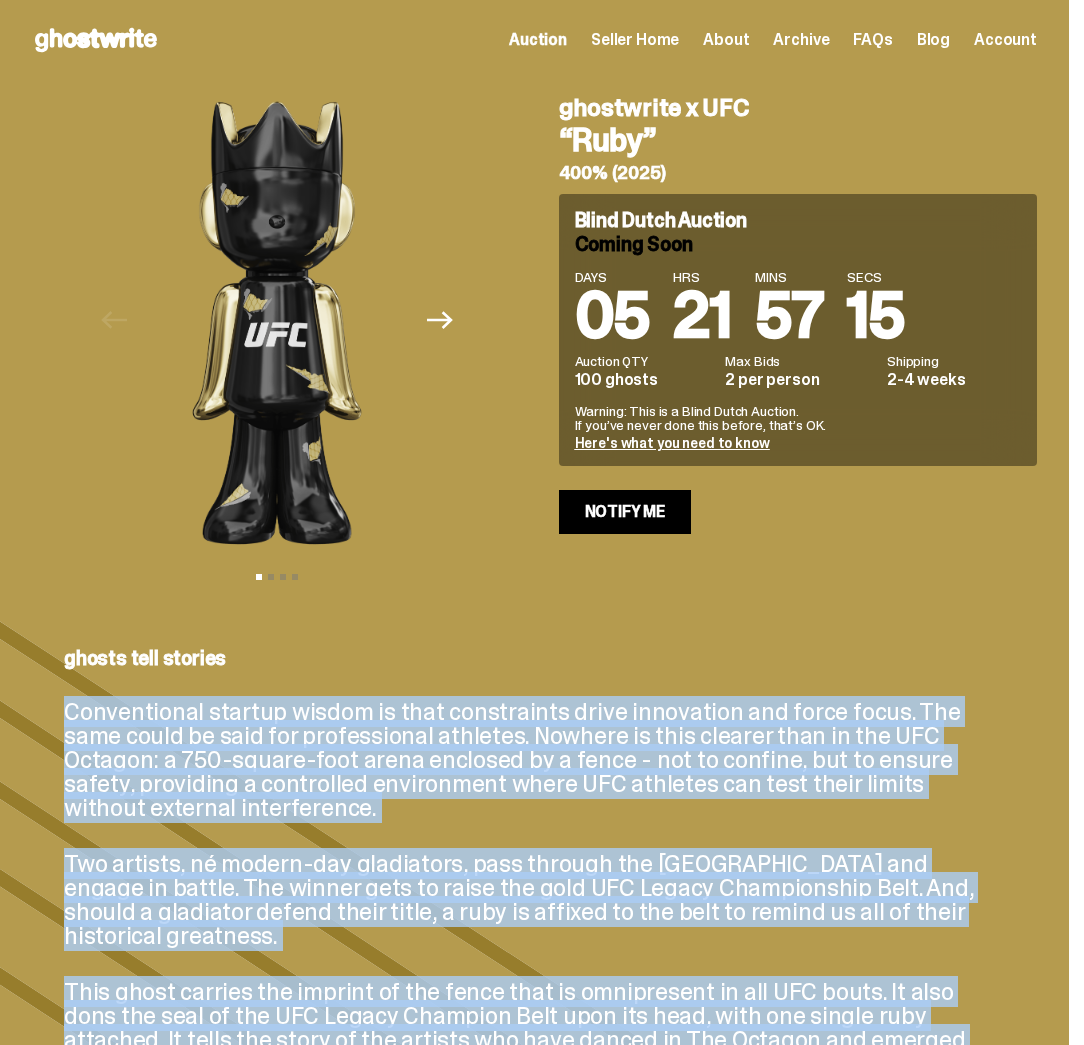 click on "Conventional startup wisdom is that constraints drive innovation and force focus. The same could be said for professional athletes. Nowhere is this clearer than in the UFC Octagon: a 750-square-foot arena enclosed by a fence - not to confine, but to ensure safety, providing a controlled environment where UFC athletes can test their limits without external interference." at bounding box center [534, 760] 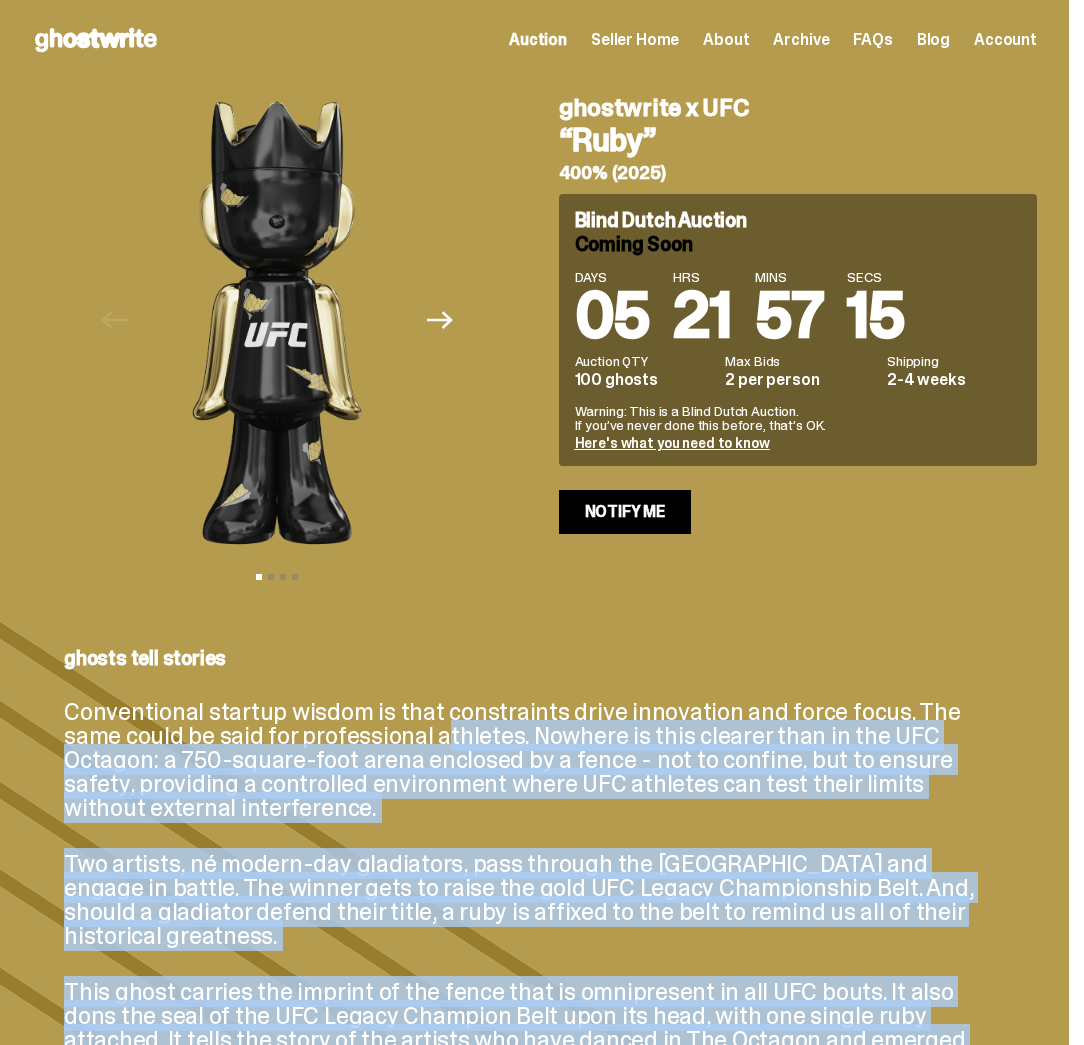 drag, startPoint x: 376, startPoint y: 734, endPoint x: 948, endPoint y: 992, distance: 627.4934 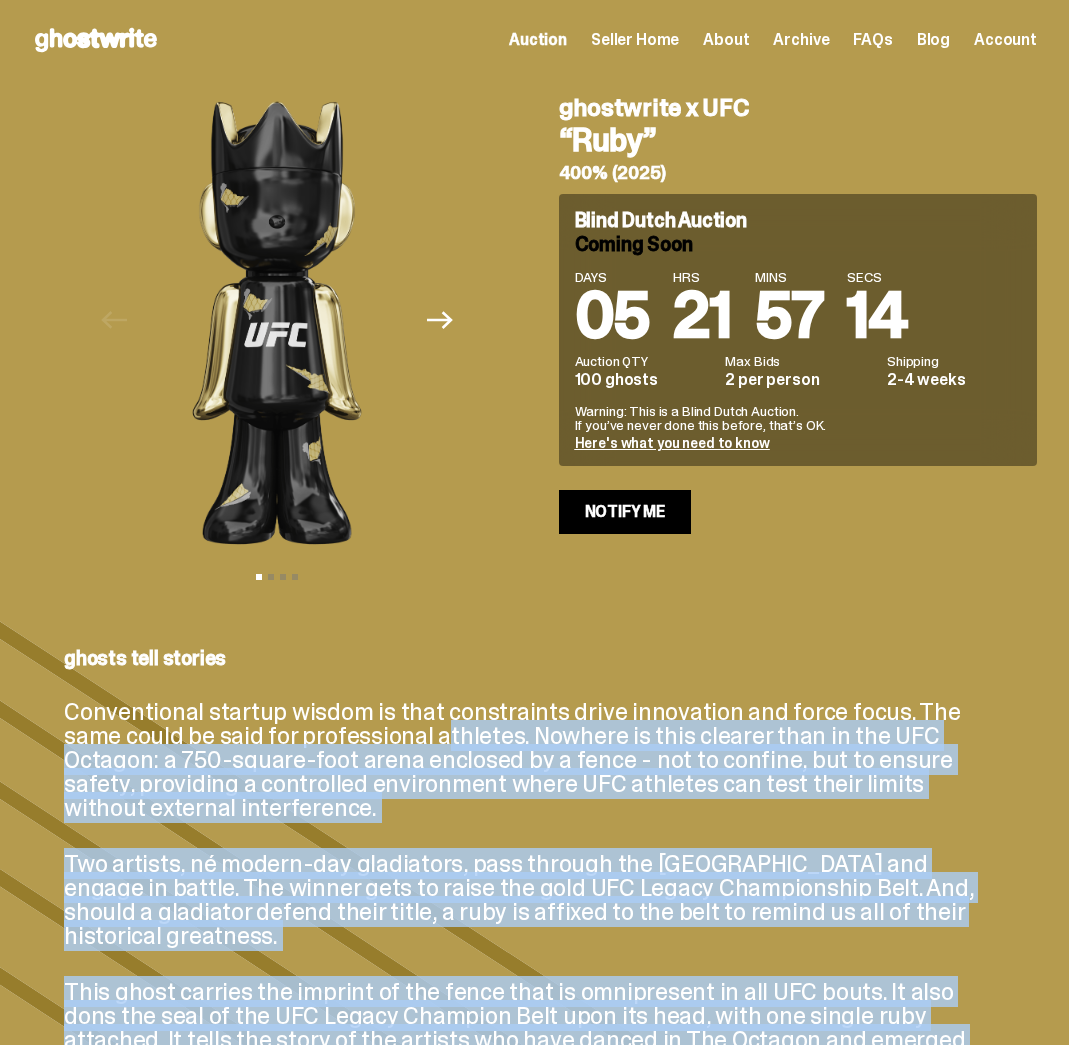 click on "This ghost carries the imprint of the fence that is omnipresent in all UFC bouts. It also dons the seal of the UFC Legacy Champion Belt upon its head, with one single ruby attached. It tells the story of the artists who have danced in The Octagon and emerged victorious. Are you not entertained?!" at bounding box center (534, 1028) 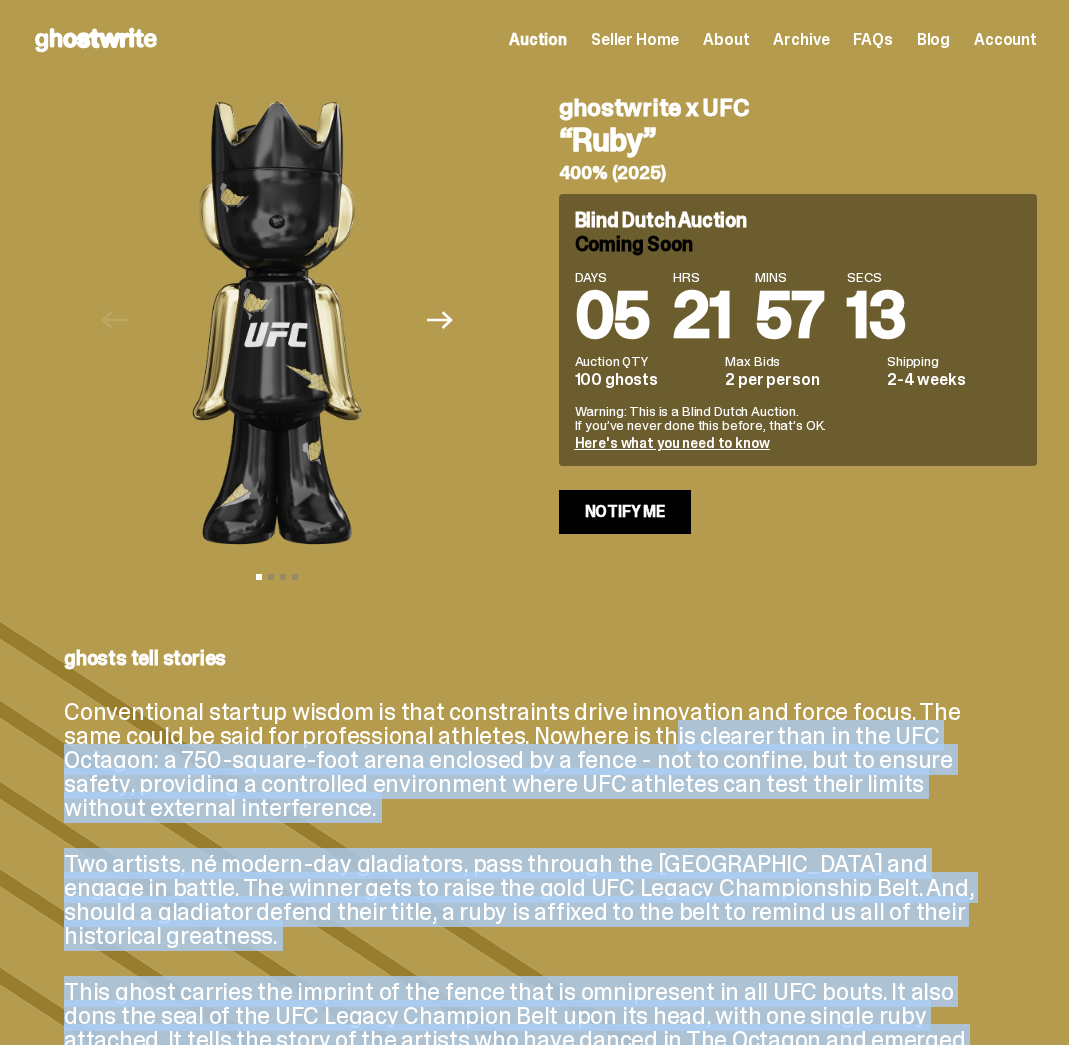drag, startPoint x: 847, startPoint y: 986, endPoint x: 598, endPoint y: 724, distance: 361.4485 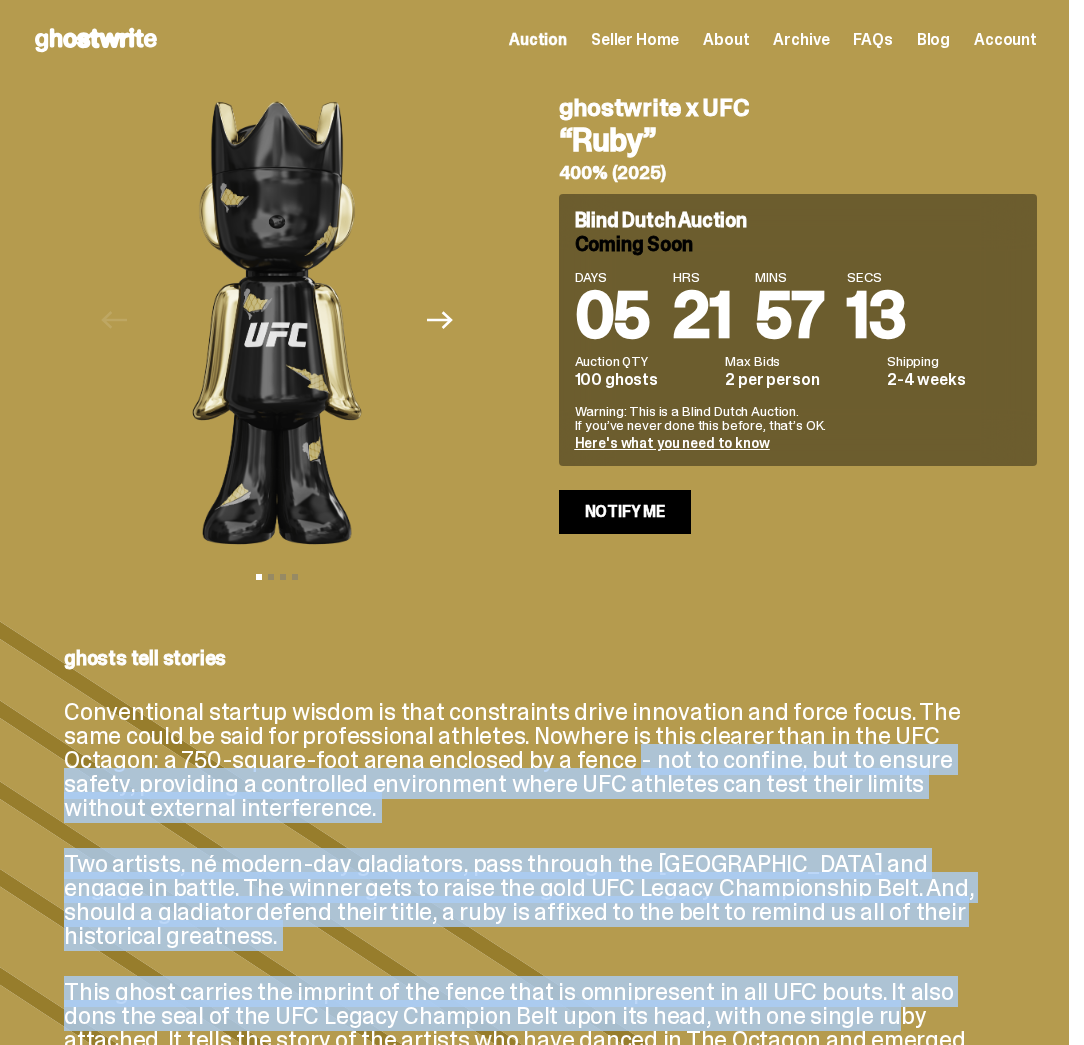 drag, startPoint x: 512, startPoint y: 749, endPoint x: 865, endPoint y: 971, distance: 417.0048 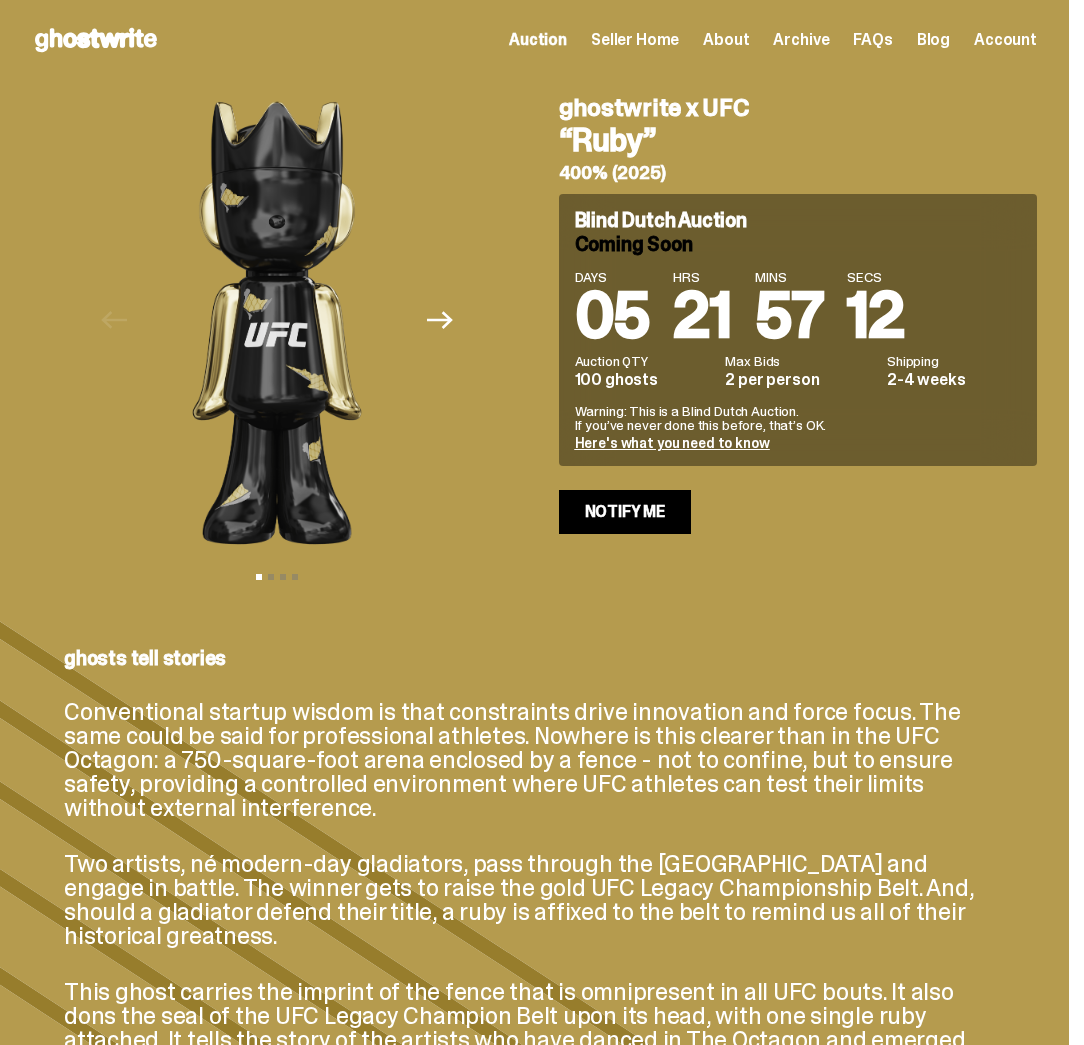 click on "This ghost carries the imprint of the fence that is omnipresent in all UFC bouts. It also dons the seal of the UFC Legacy Champion Belt upon its head, with one single ruby attached. It tells the story of the artists who have danced in The Octagon and emerged victorious. Are you not entertained?!" at bounding box center [534, 1028] 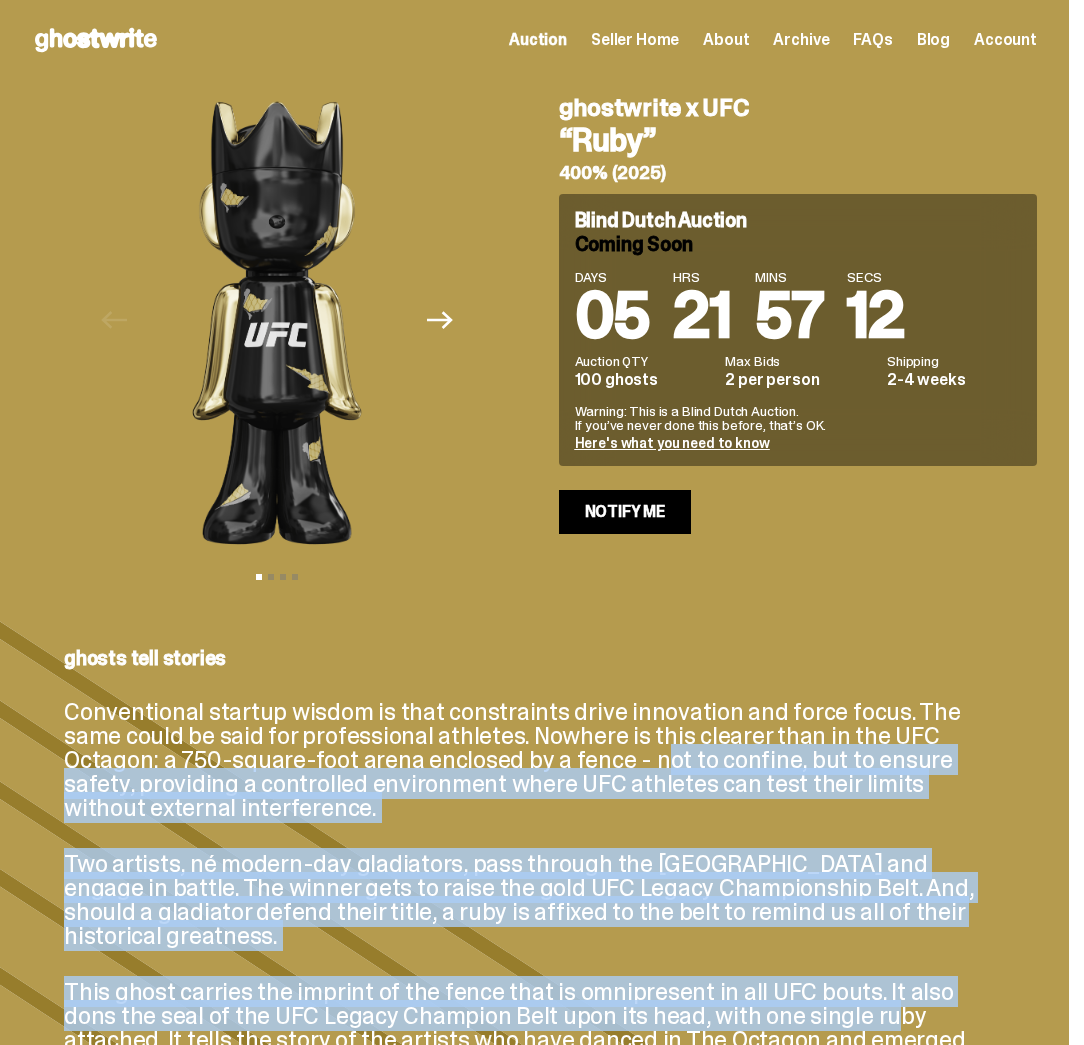 drag, startPoint x: 795, startPoint y: 957, endPoint x: 530, endPoint y: 759, distance: 330.80054 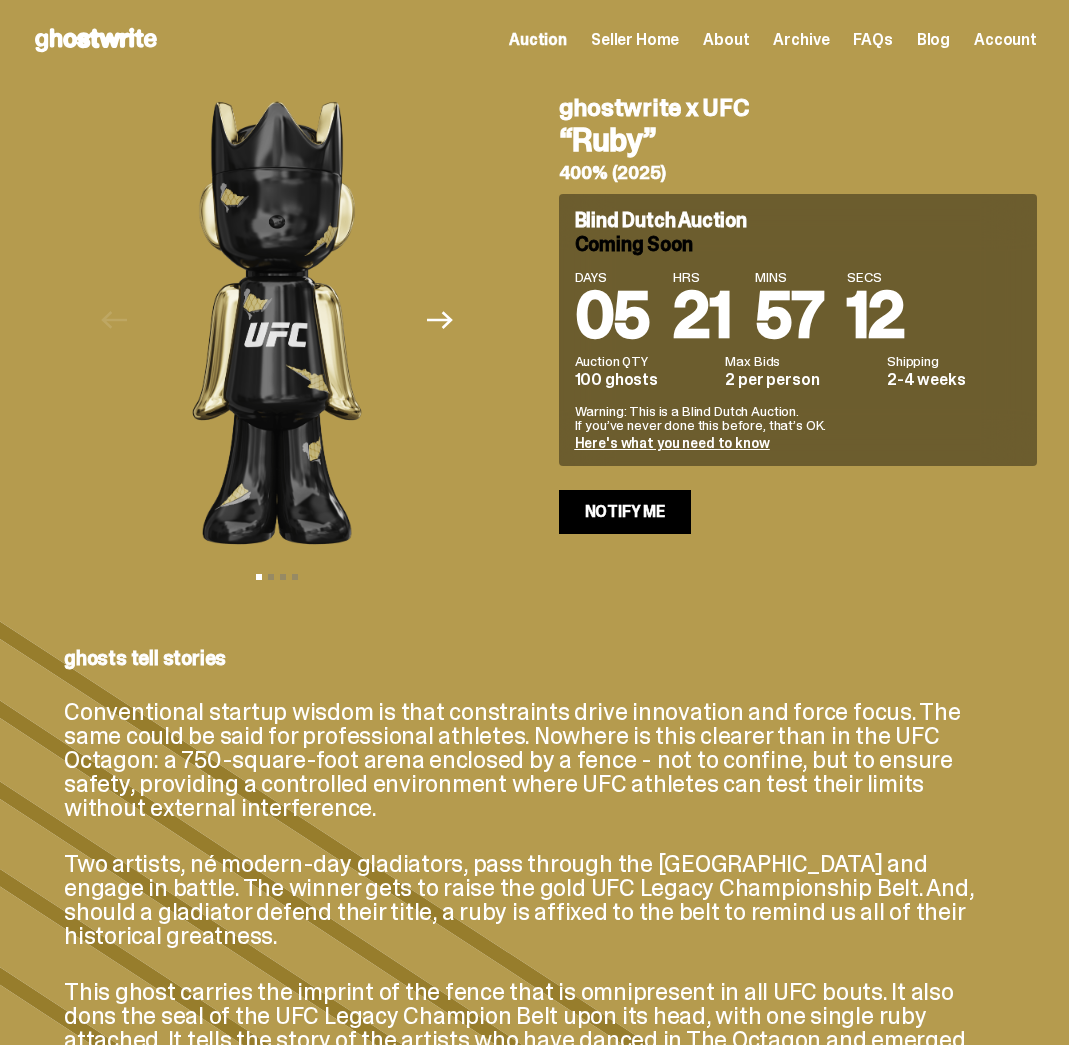click on "Conventional startup wisdom is that constraints drive innovation and force focus. The same could be said for professional athletes. Nowhere is this clearer than in the UFC Octagon: a 750-square-foot arena enclosed by a fence - not to confine, but to ensure safety, providing a controlled environment where UFC athletes can test their limits without external interference." at bounding box center [534, 760] 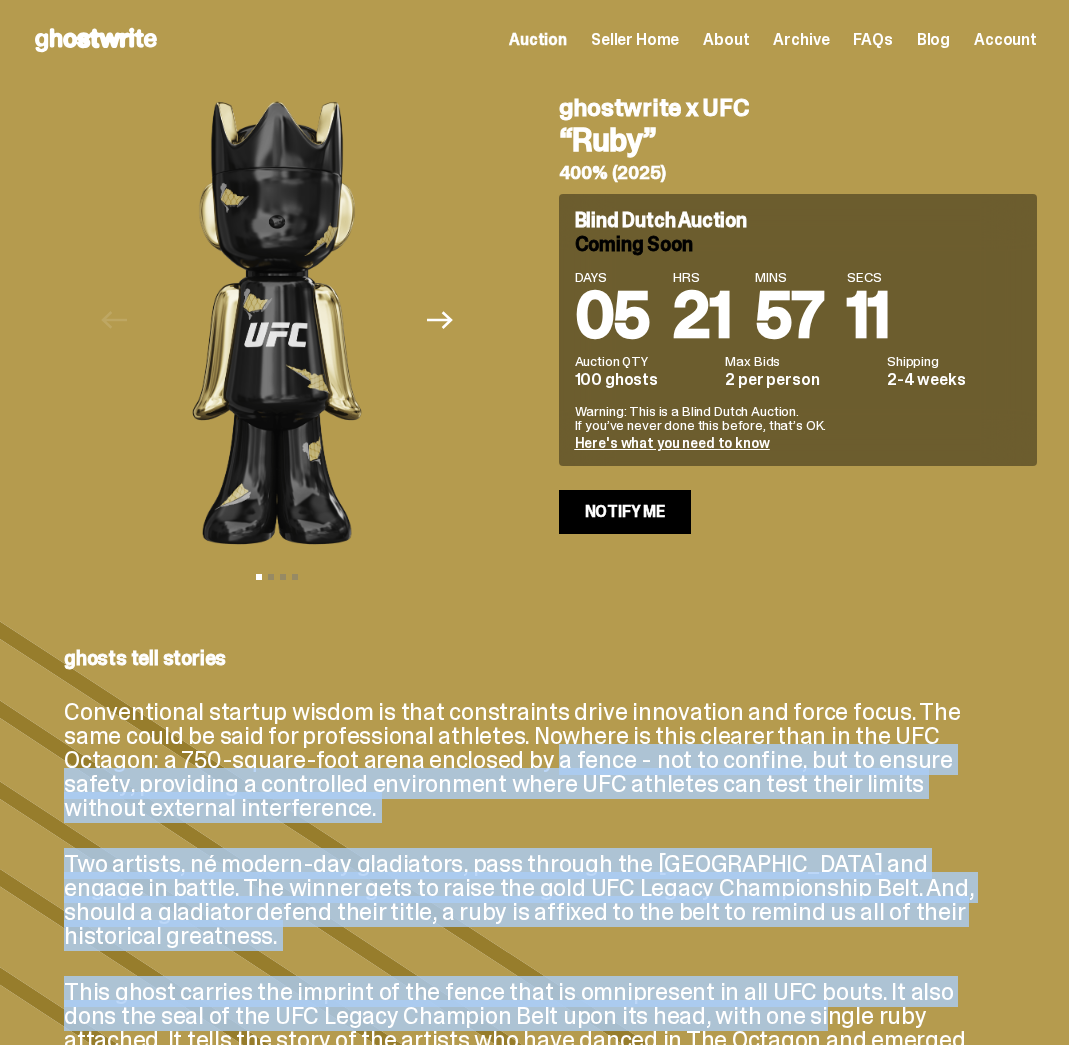 drag, startPoint x: 443, startPoint y: 751, endPoint x: 802, endPoint y: 964, distance: 417.43262 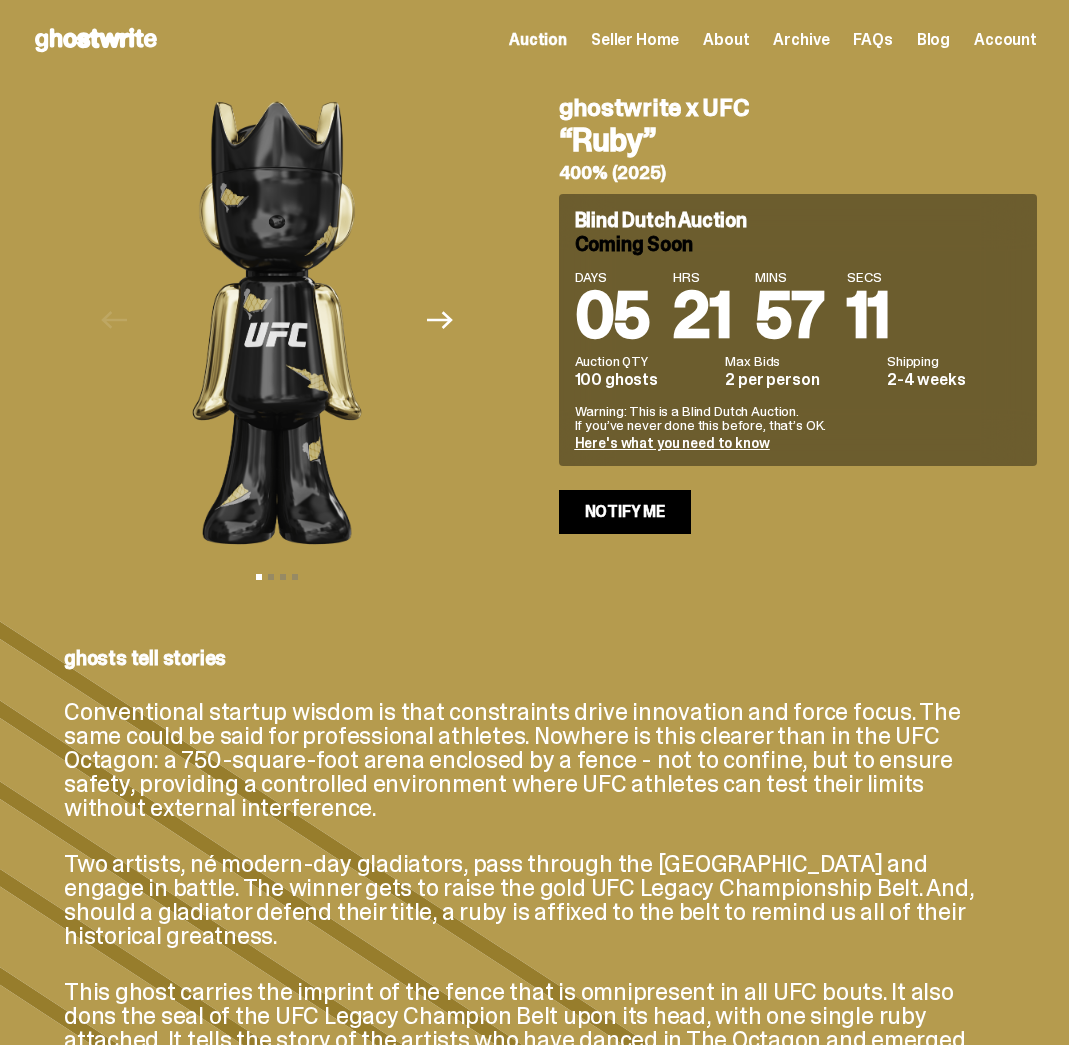click on "This ghost carries the imprint of the fence that is omnipresent in all UFC bouts. It also dons the seal of the UFC Legacy Champion Belt upon its head, with one single ruby attached. It tells the story of the artists who have danced in The Octagon and emerged victorious. Are you not entertained?!" at bounding box center [534, 1028] 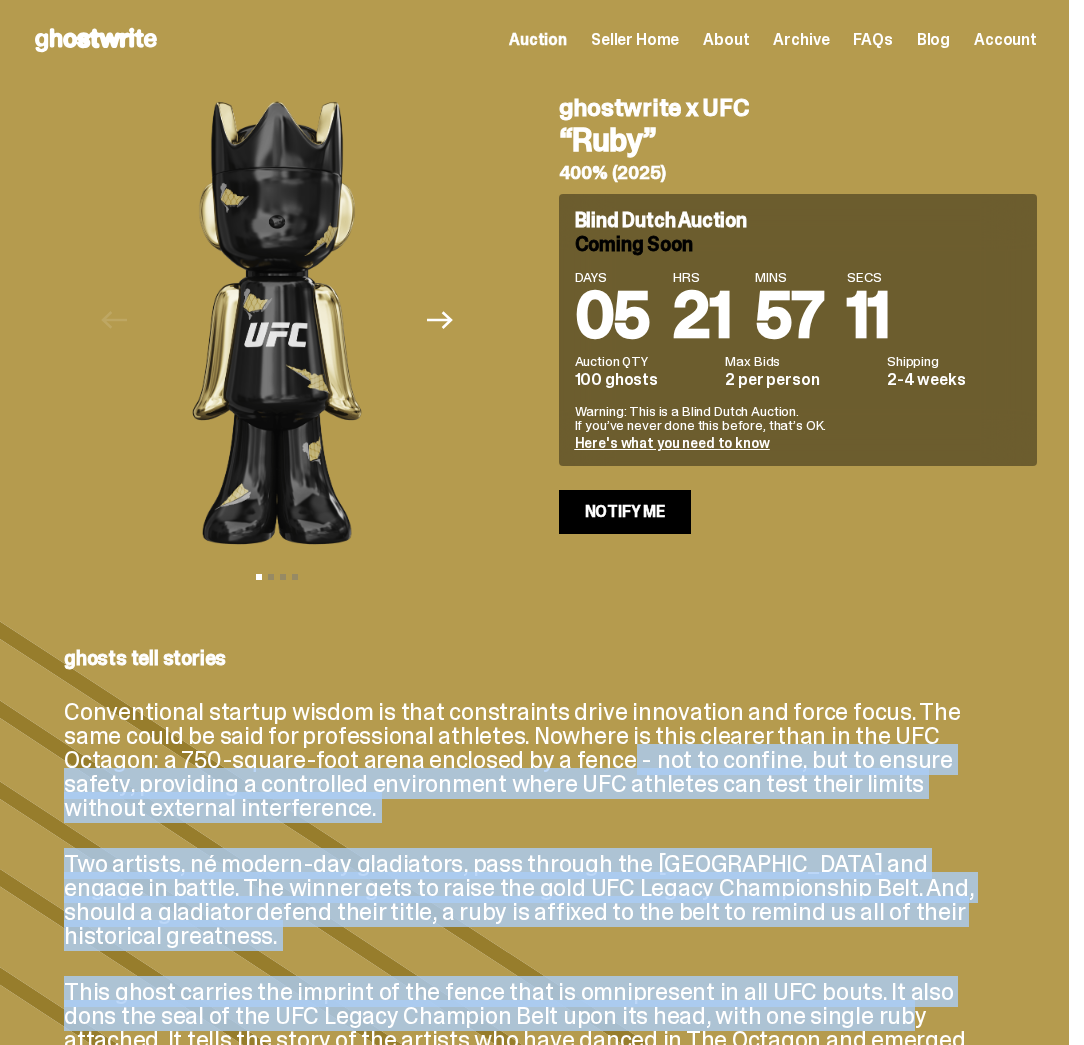 drag, startPoint x: 836, startPoint y: 974, endPoint x: 485, endPoint y: 733, distance: 425.77225 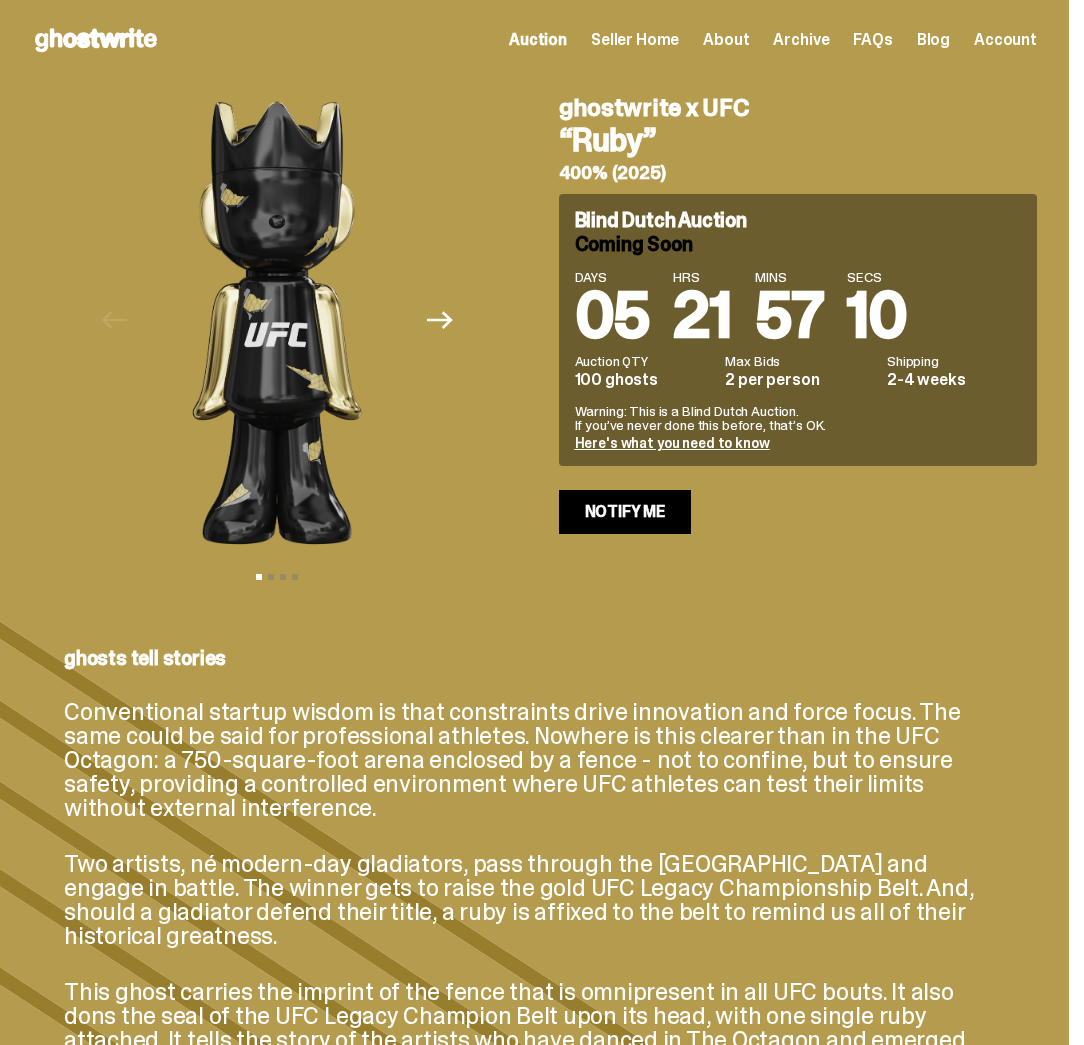 click on "Conventional startup wisdom is that constraints drive innovation and force focus. The same could be said for professional athletes. Nowhere is this clearer than in the UFC Octagon: a 750-square-foot arena enclosed by a fence - not to confine, but to ensure safety, providing a controlled environment where UFC athletes can test their limits without external interference." at bounding box center (534, 760) 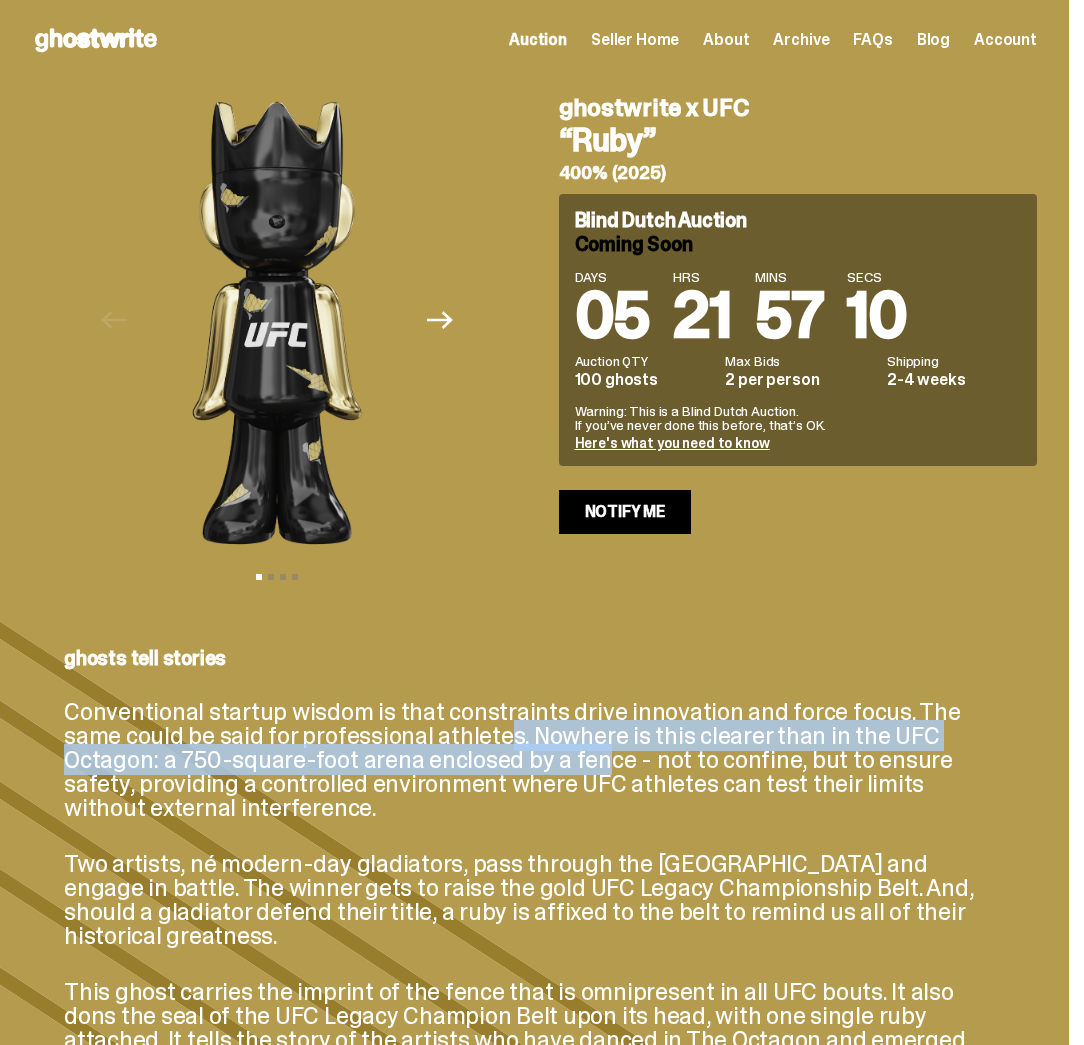 drag, startPoint x: 437, startPoint y: 739, endPoint x: 565, endPoint y: 795, distance: 139.71399 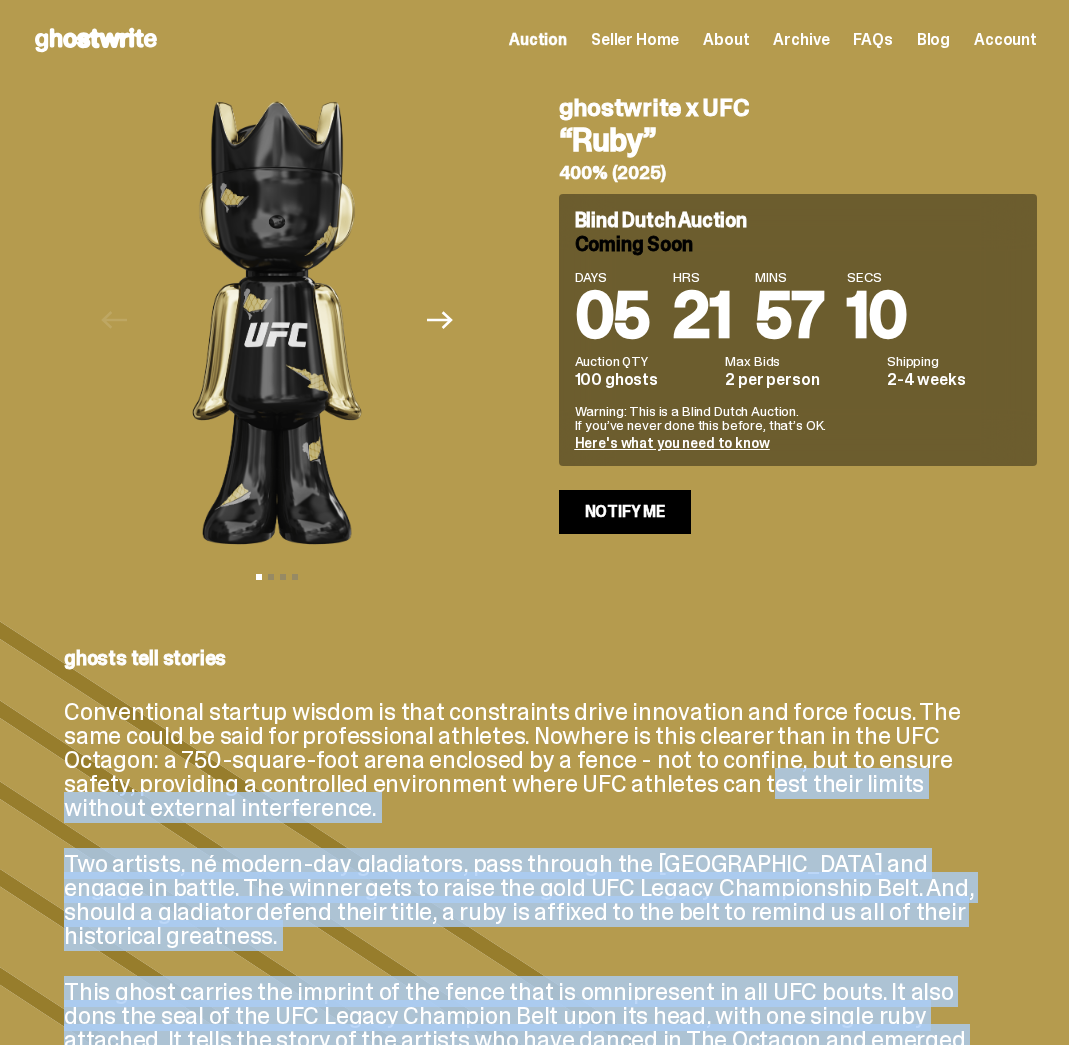 drag, startPoint x: 565, startPoint y: 795, endPoint x: 870, endPoint y: 991, distance: 362.54794 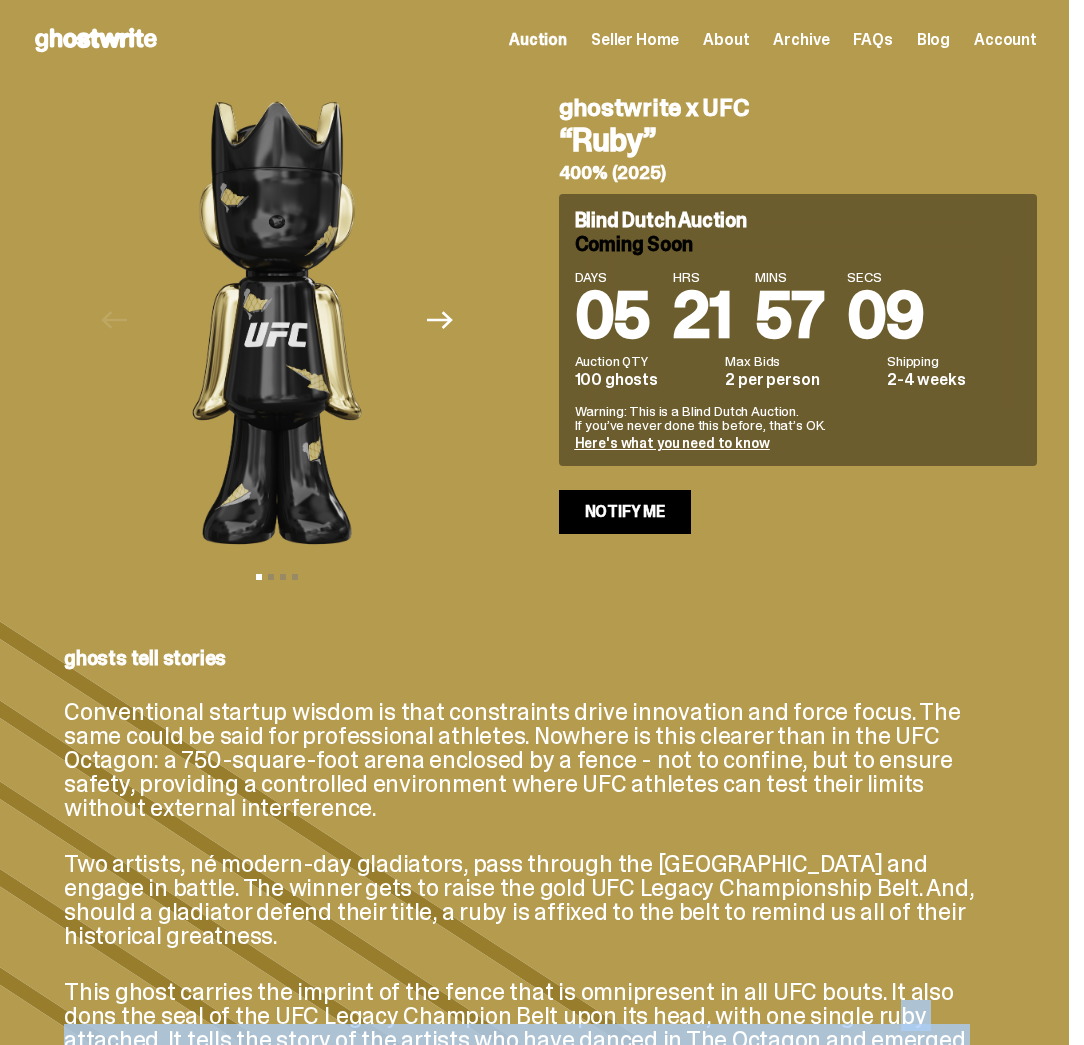 drag, startPoint x: 874, startPoint y: 981, endPoint x: 729, endPoint y: 944, distance: 149.64626 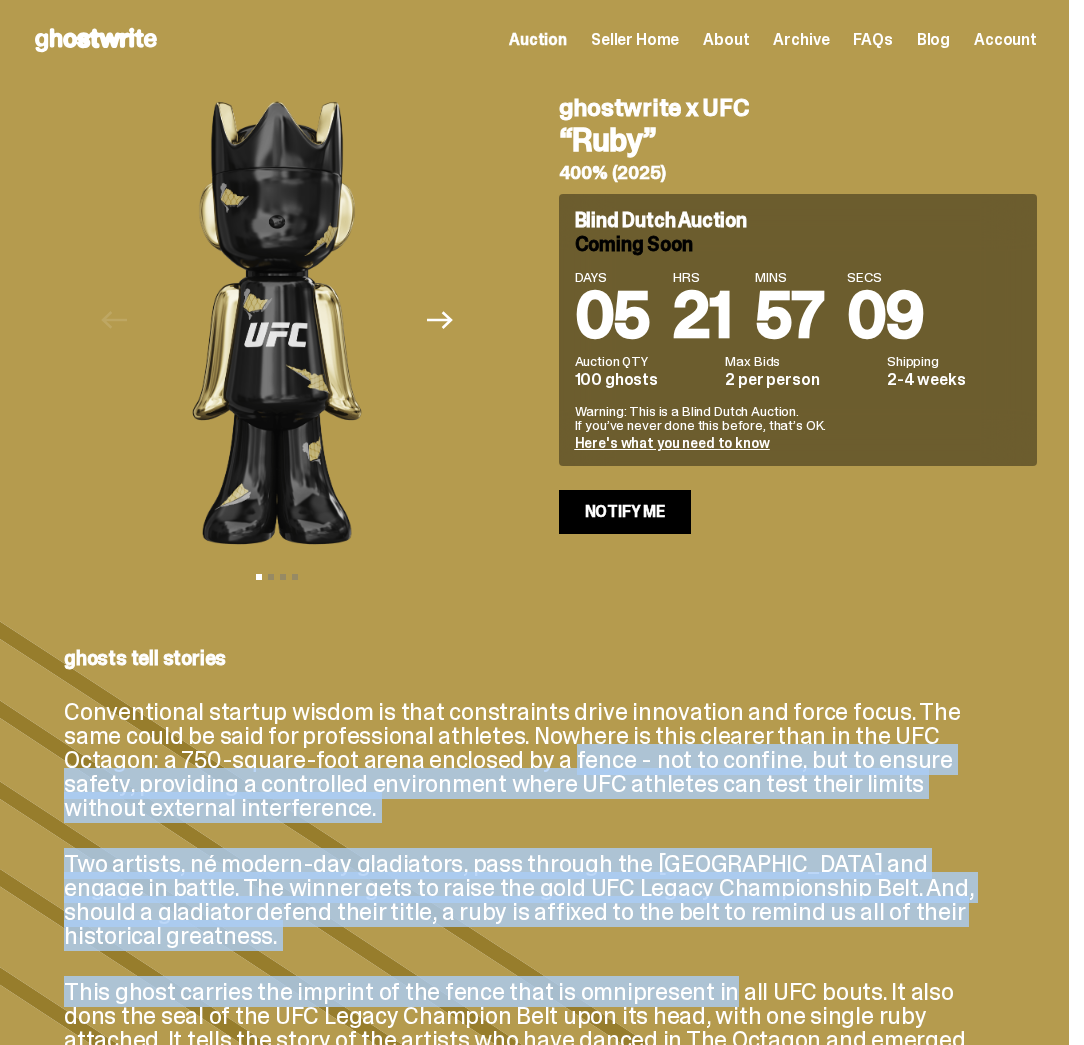 drag, startPoint x: 713, startPoint y: 941, endPoint x: 449, endPoint y: 757, distance: 321.79495 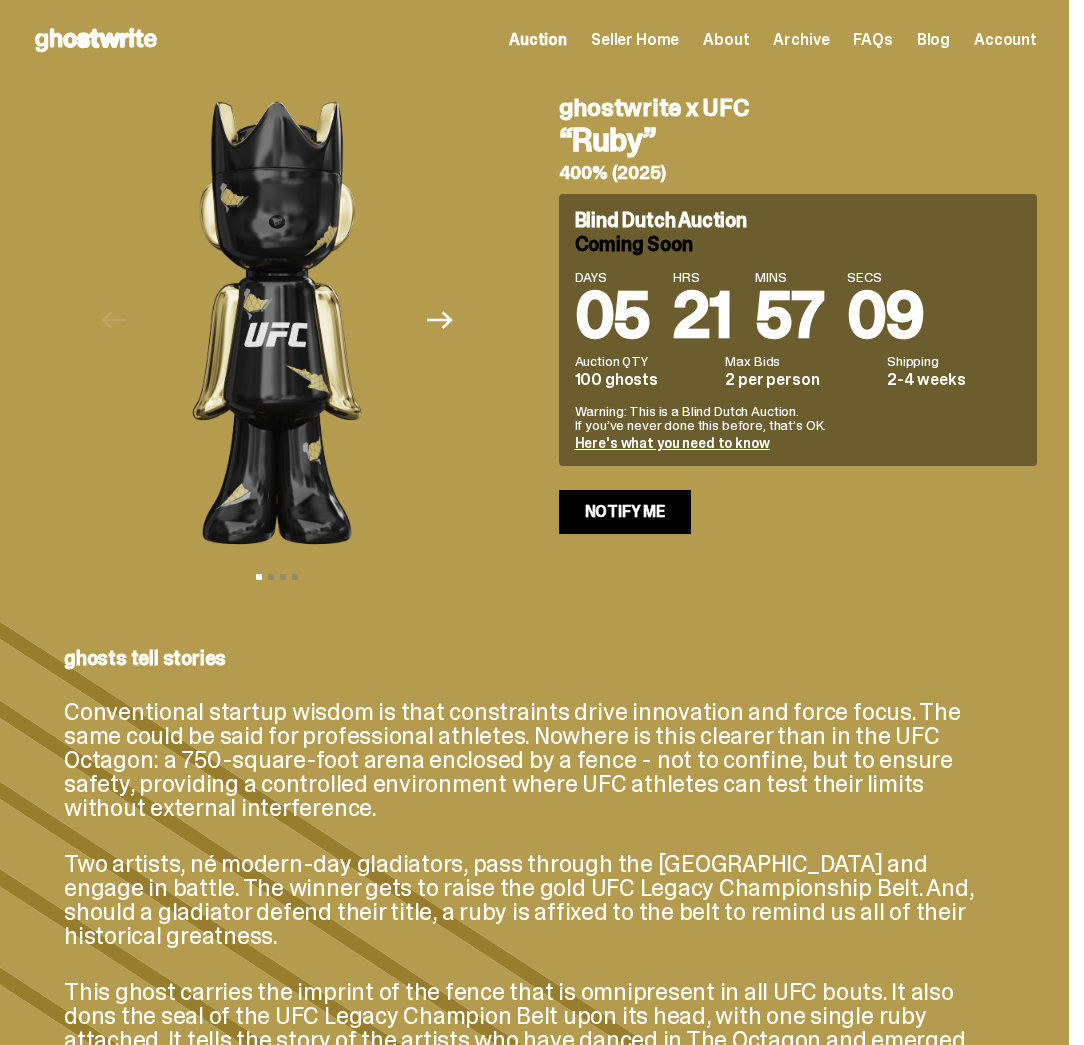 click on "Conventional startup wisdom is that constraints drive innovation and force focus. The same could be said for professional athletes. Nowhere is this clearer than in the UFC Octagon: a 750-square-foot arena enclosed by a fence - not to confine, but to ensure safety, providing a controlled environment where UFC athletes can test their limits without external interference." at bounding box center (534, 760) 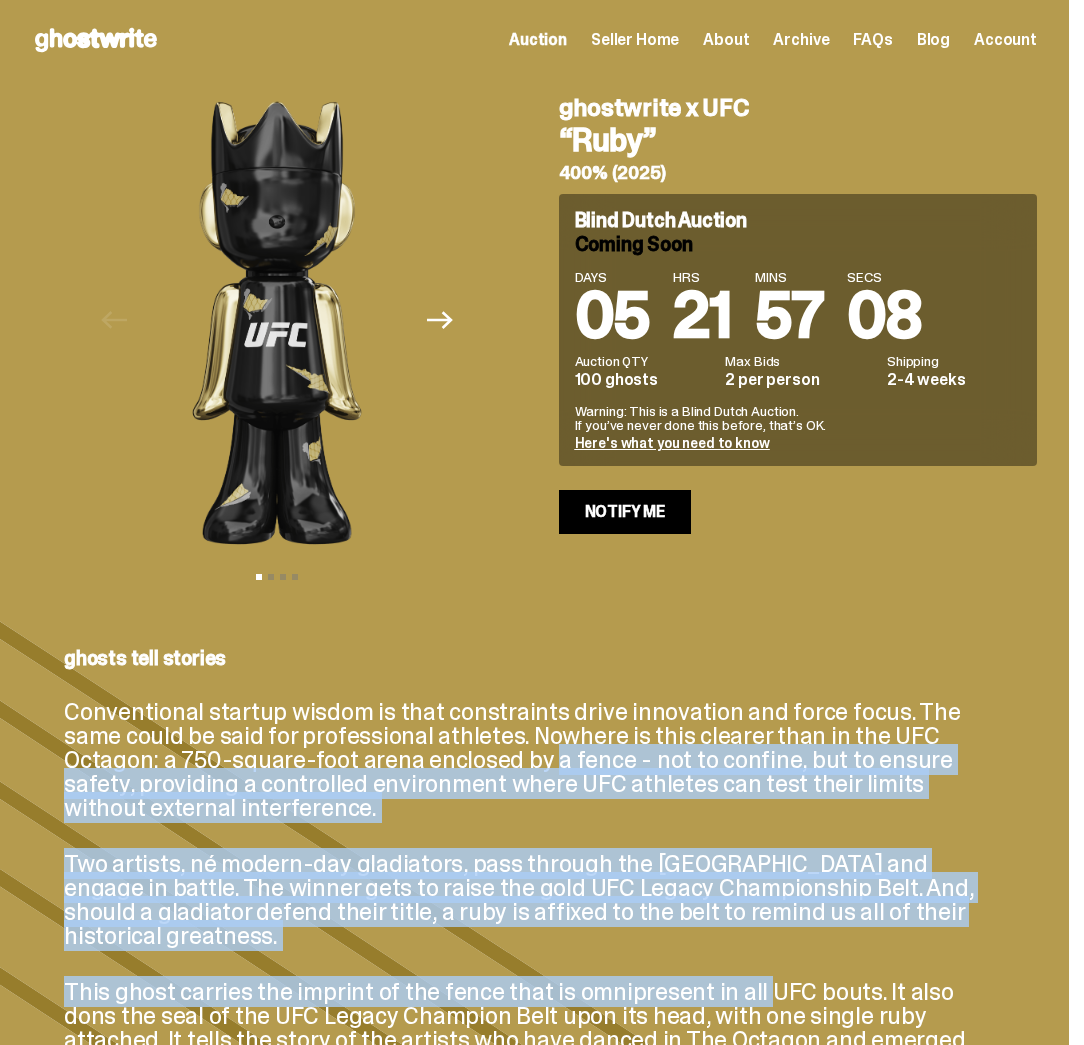 drag, startPoint x: 432, startPoint y: 753, endPoint x: 755, endPoint y: 943, distance: 374.7386 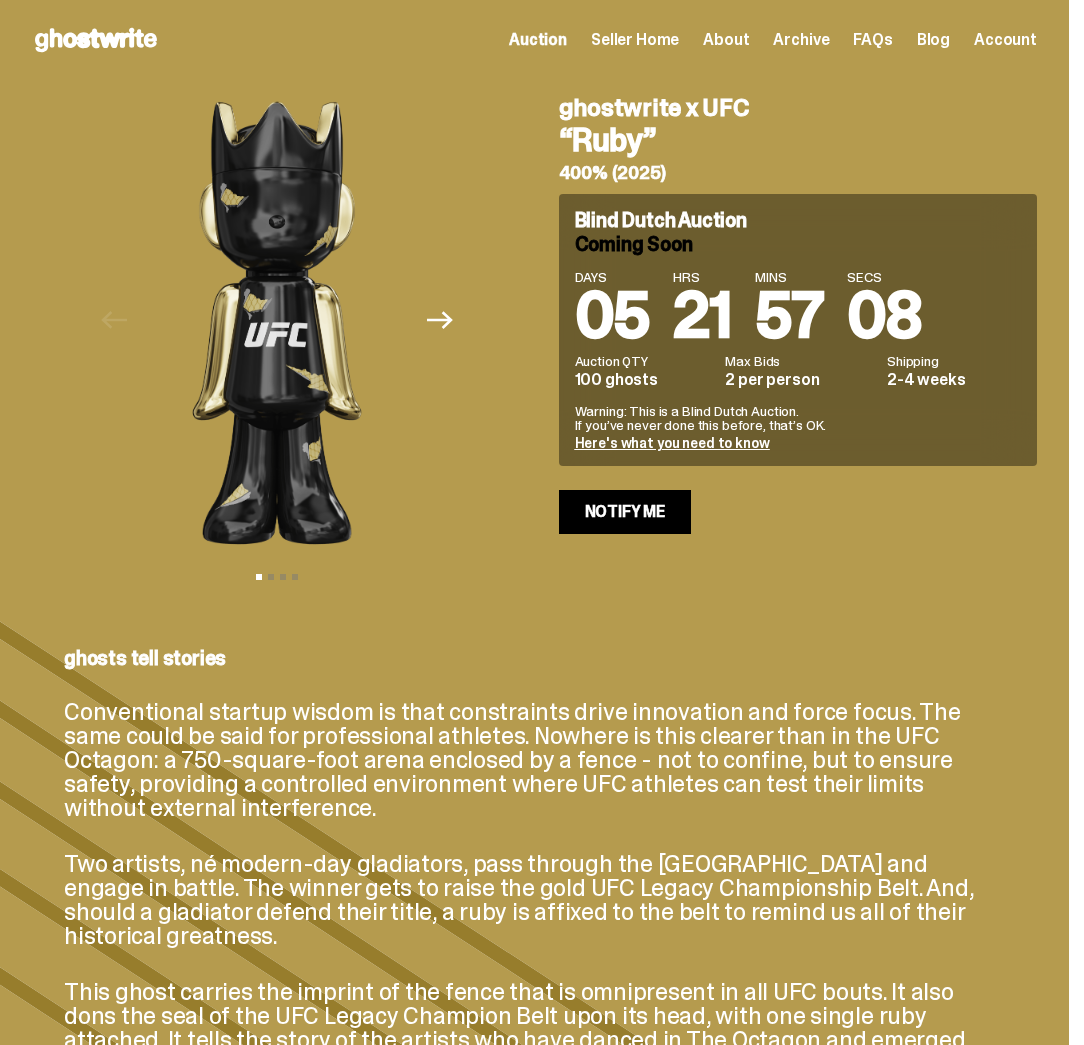 click on "This ghost carries the imprint of the fence that is omnipresent in all UFC bouts. It also dons the seal of the UFC Legacy Champion Belt upon its head, with one single ruby attached. It tells the story of the artists who have danced in The Octagon and emerged victorious. Are you not entertained?!" at bounding box center (534, 1028) 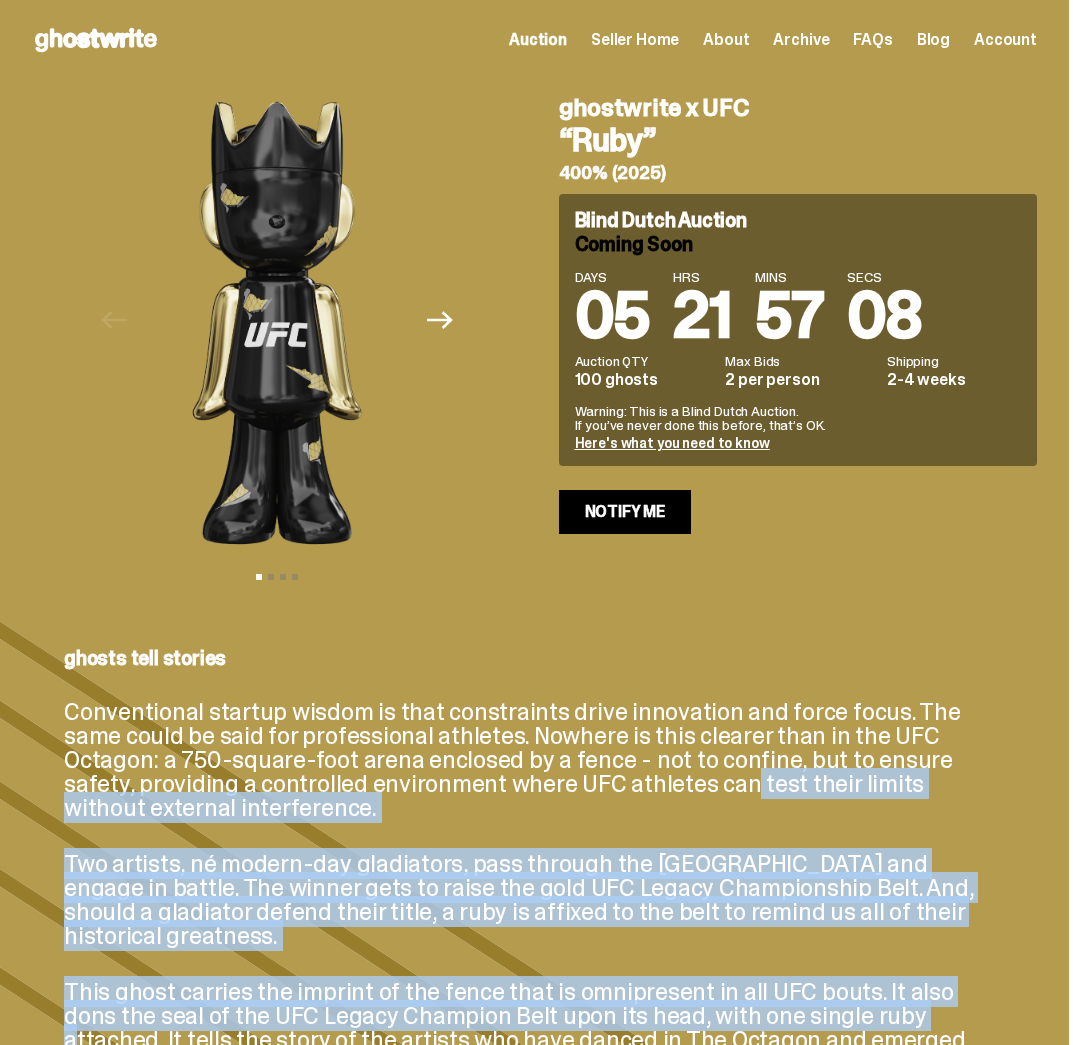 drag, startPoint x: 863, startPoint y: 958, endPoint x: 546, endPoint y: 780, distance: 363.55606 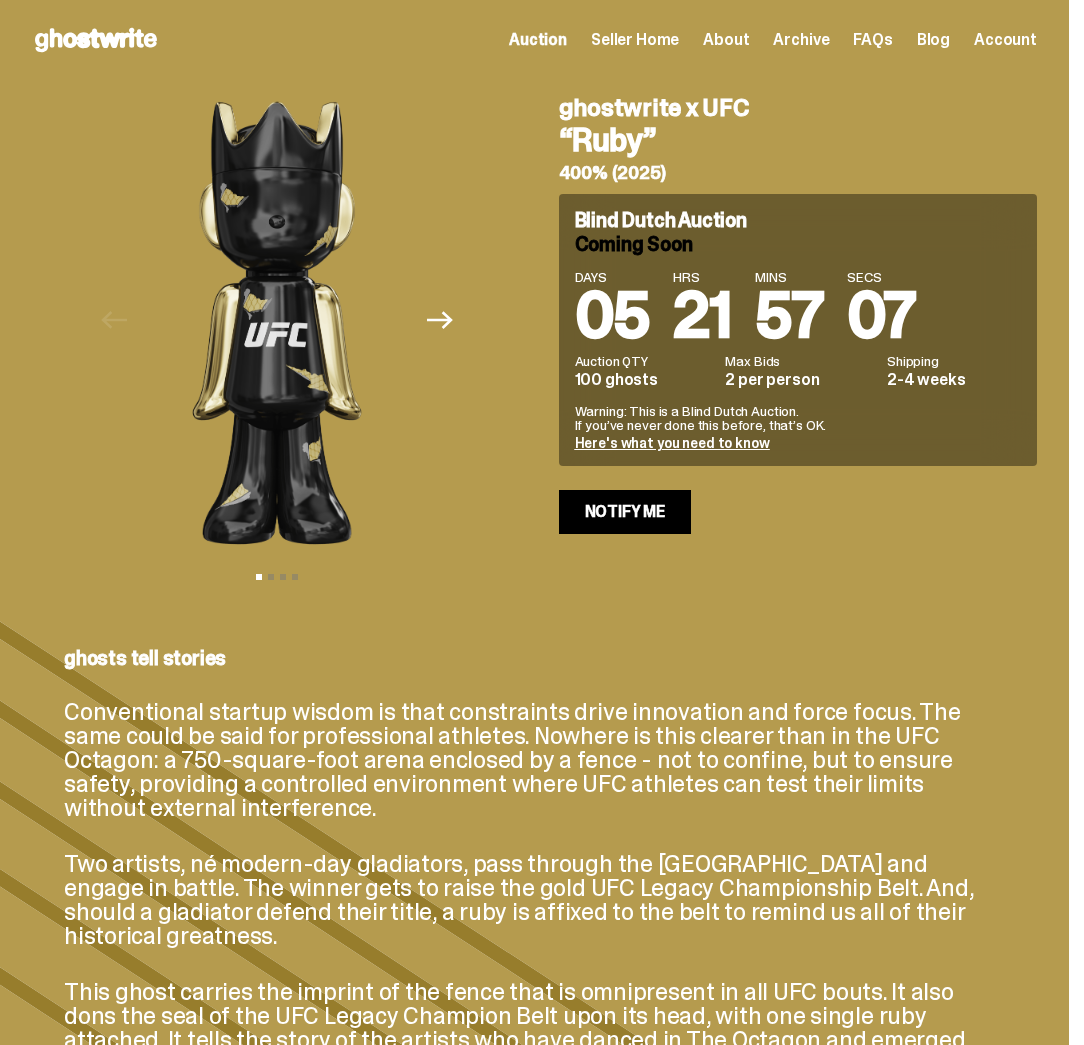 click on "Conventional startup wisdom is that constraints drive innovation and force focus. The same could be said for professional athletes. Nowhere is this clearer than in the UFC Octagon: a 750-square-foot arena enclosed by a fence - not to confine, but to ensure safety, providing a controlled environment where UFC athletes can test their limits without external interference." at bounding box center [534, 760] 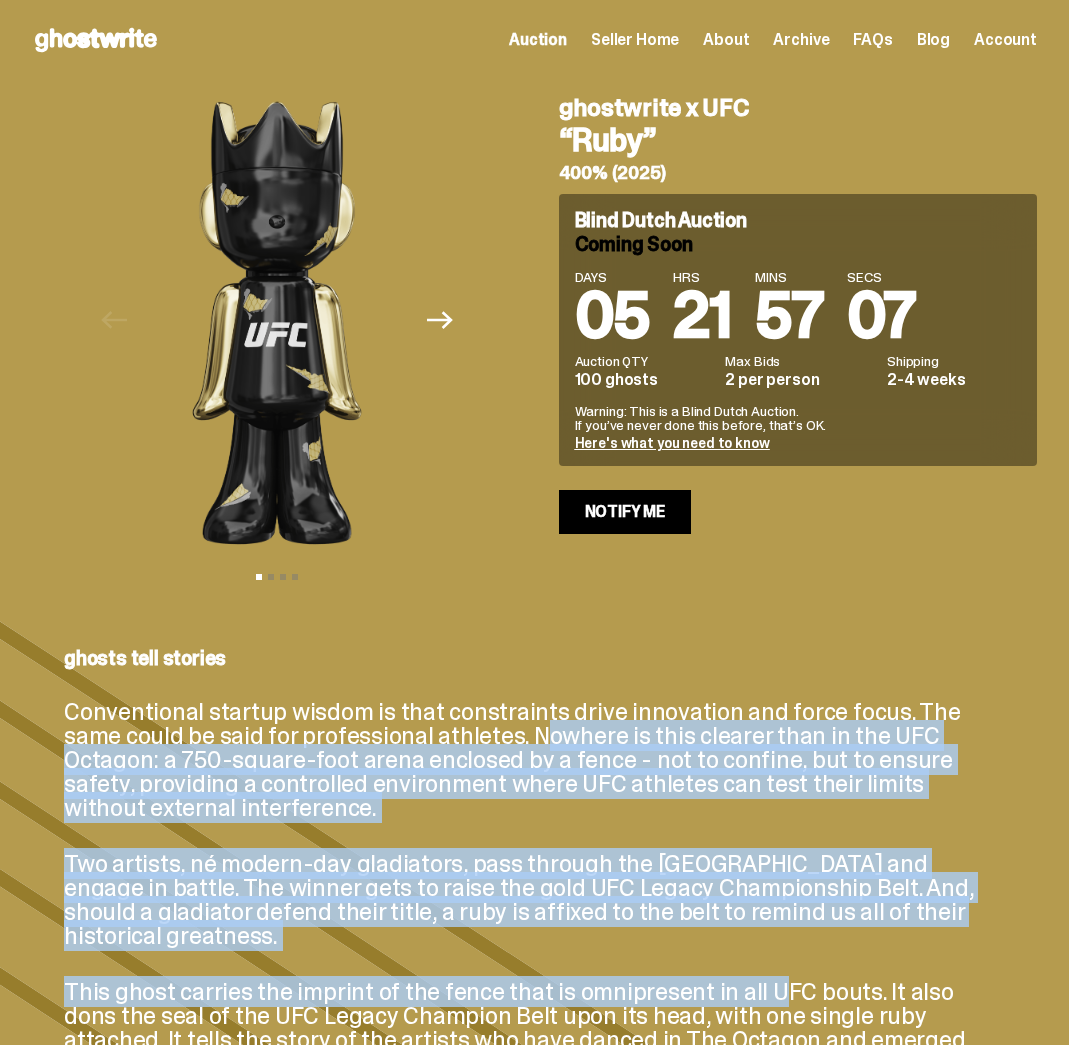 drag, startPoint x: 773, startPoint y: 948, endPoint x: 870, endPoint y: 972, distance: 99.92497 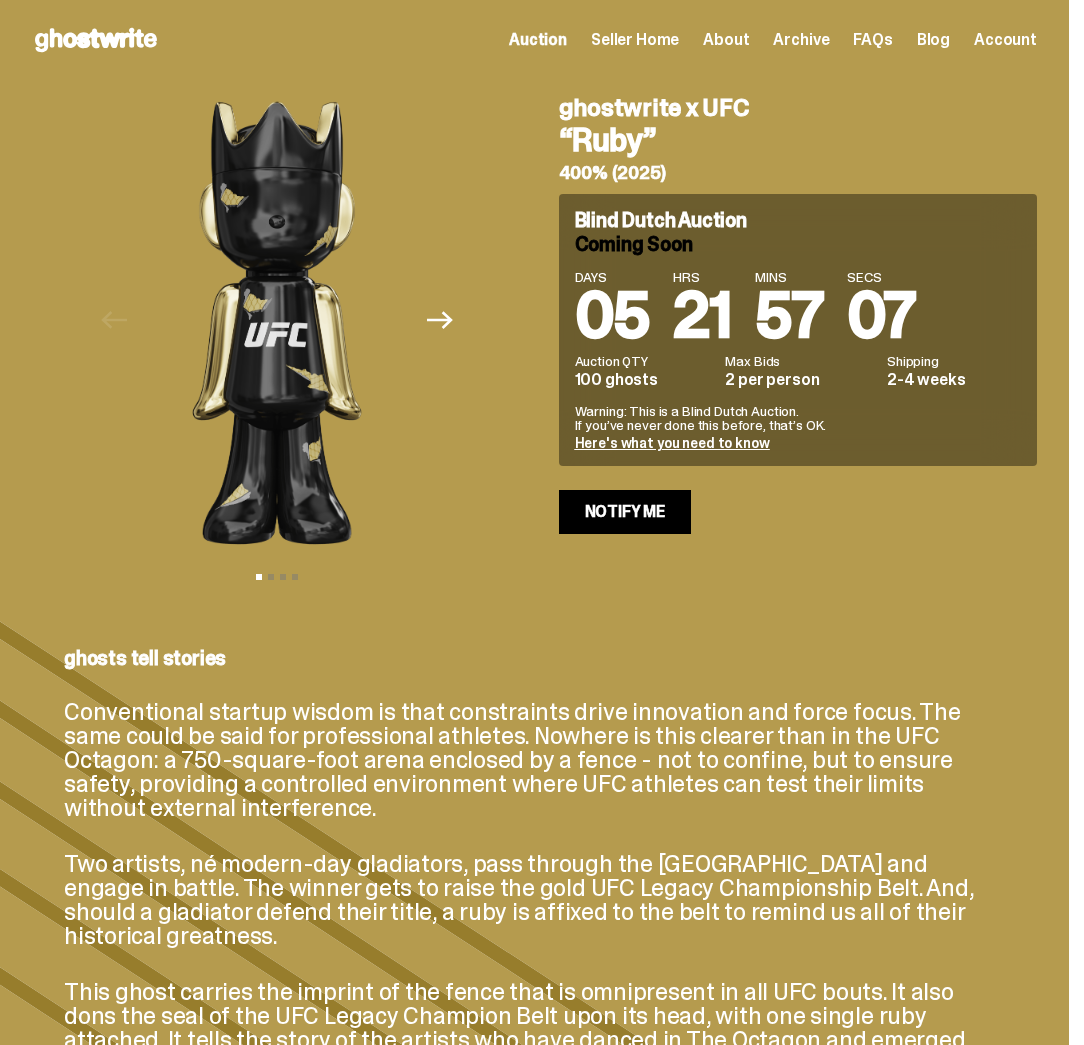 click on "This ghost carries the imprint of the fence that is omnipresent in all UFC bouts. It also dons the seal of the UFC Legacy Champion Belt upon its head, with one single ruby attached. It tells the story of the artists who have danced in The Octagon and emerged victorious. Are you not entertained?!" at bounding box center [534, 1028] 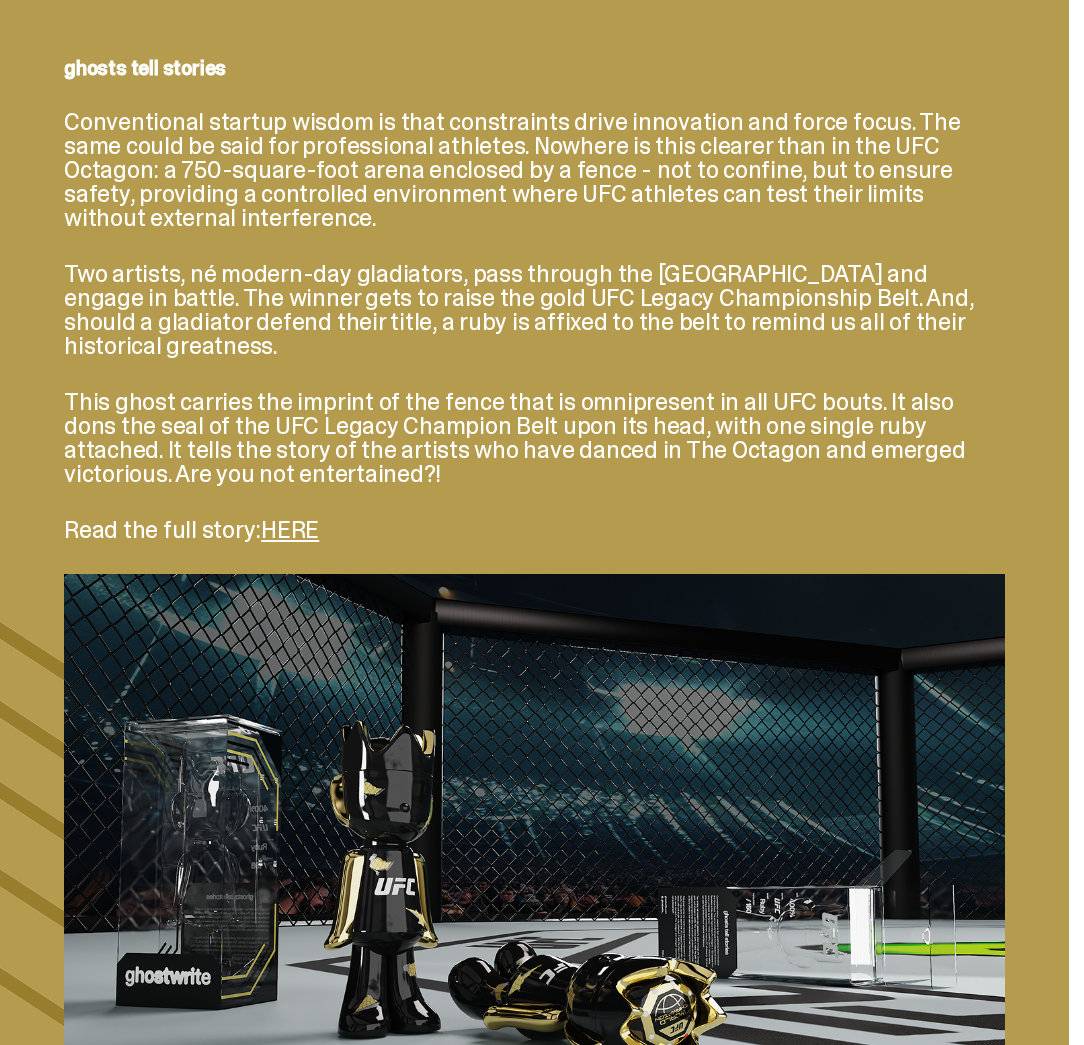 scroll, scrollTop: 608, scrollLeft: 0, axis: vertical 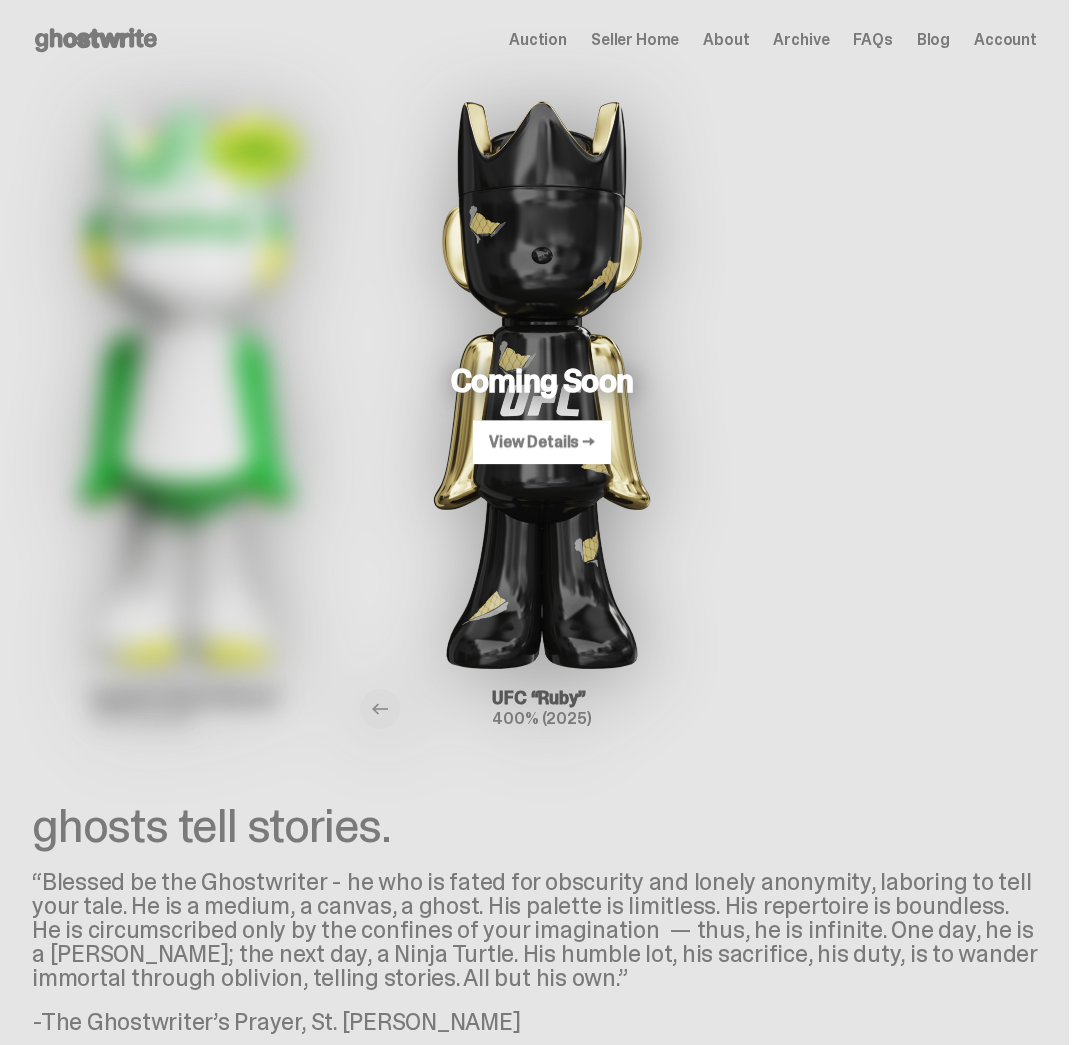 click on "Auction Closed" at bounding box center [186, 381] 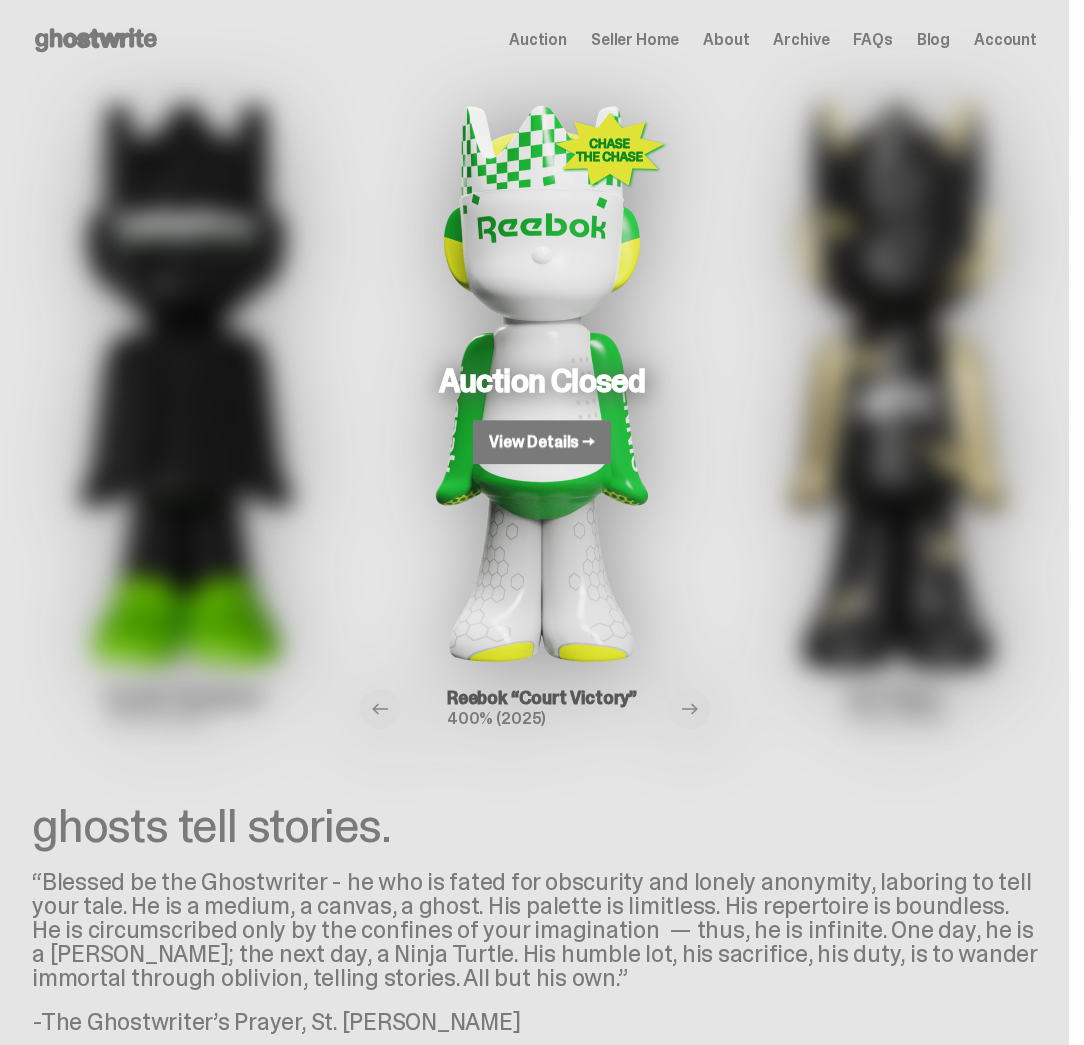 click on "View Details →" at bounding box center (542, 442) 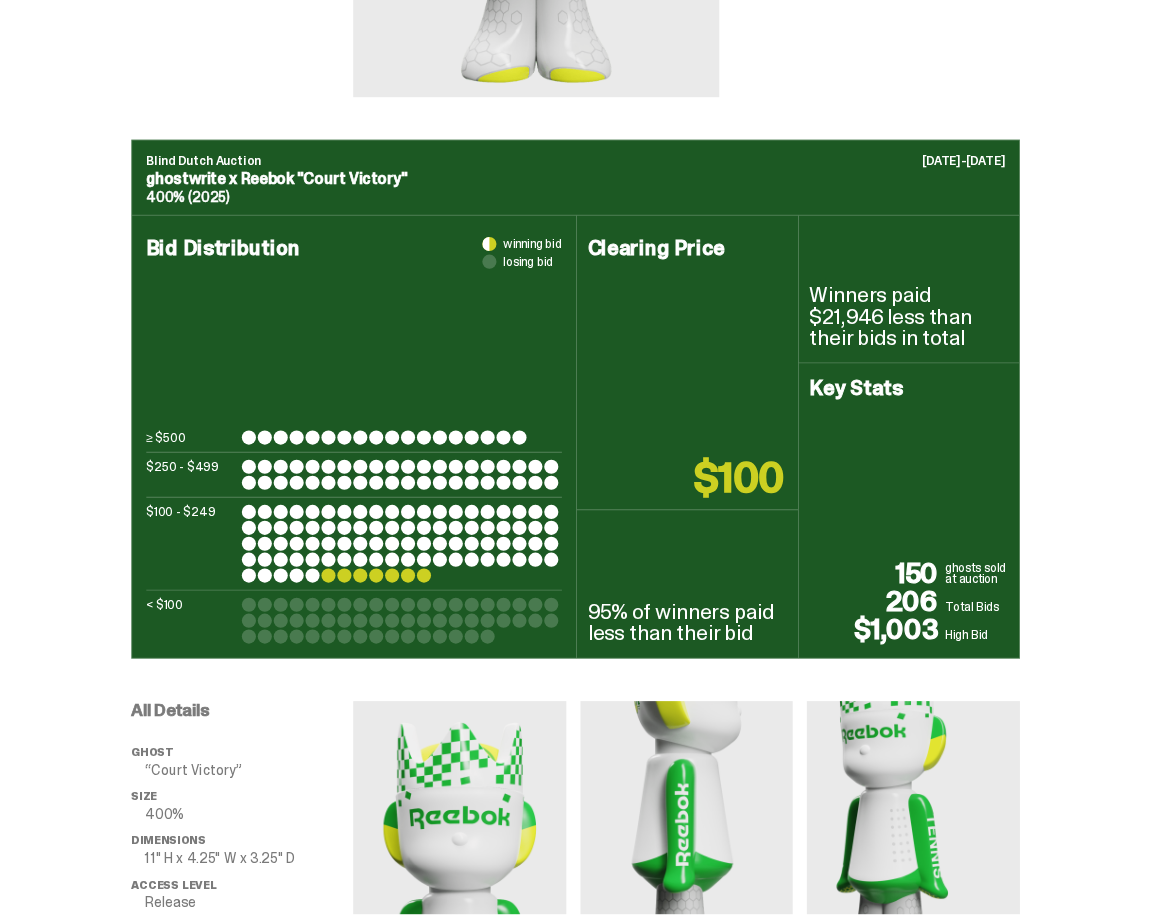 scroll, scrollTop: 672, scrollLeft: 0, axis: vertical 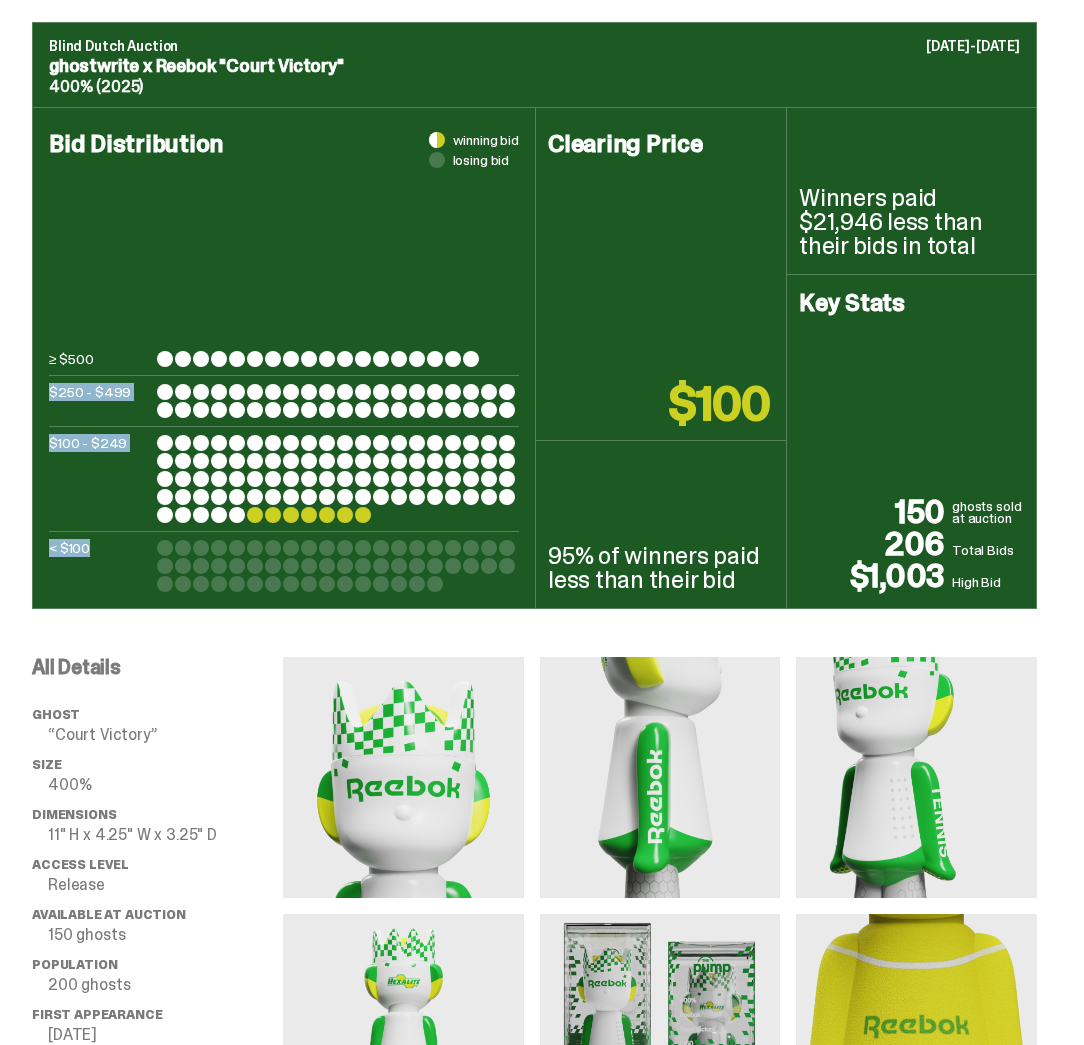 drag, startPoint x: 316, startPoint y: 403, endPoint x: 546, endPoint y: 597, distance: 300.892 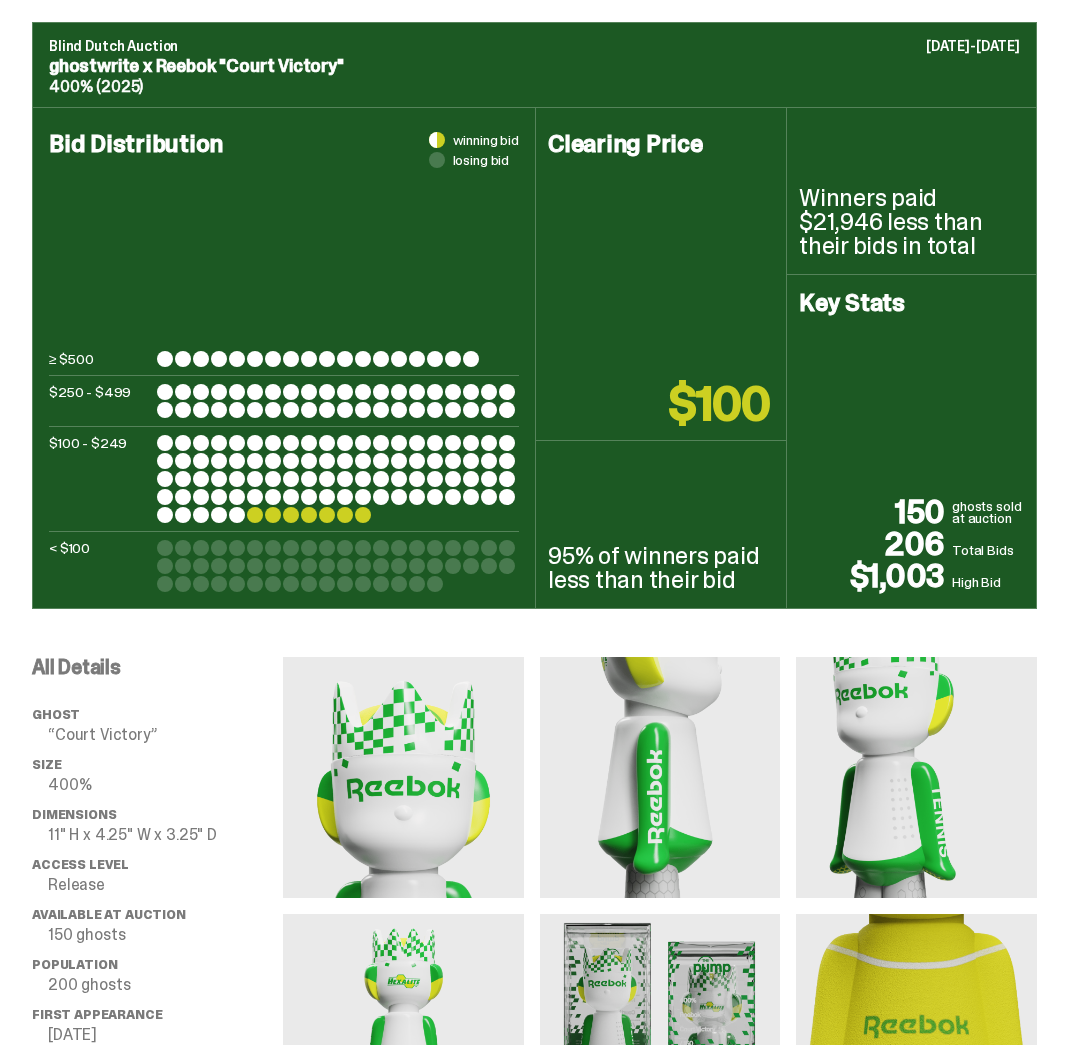 click on "All Details
ghost
“Court Victory”
Size
400%
Dimensions
11" H x 4.25" W x 3.25" D
Access Level
Release
Available at Auction
150 ghosts
Population
200 ghosts
First Appearance
06.24.2025
Category
Sports
Taxonomy
Living History
When history happens, don't forget to remember it.
Tennis
Love means nothing
Alt Materials
Made of different stuff" at bounding box center (534, 1010) 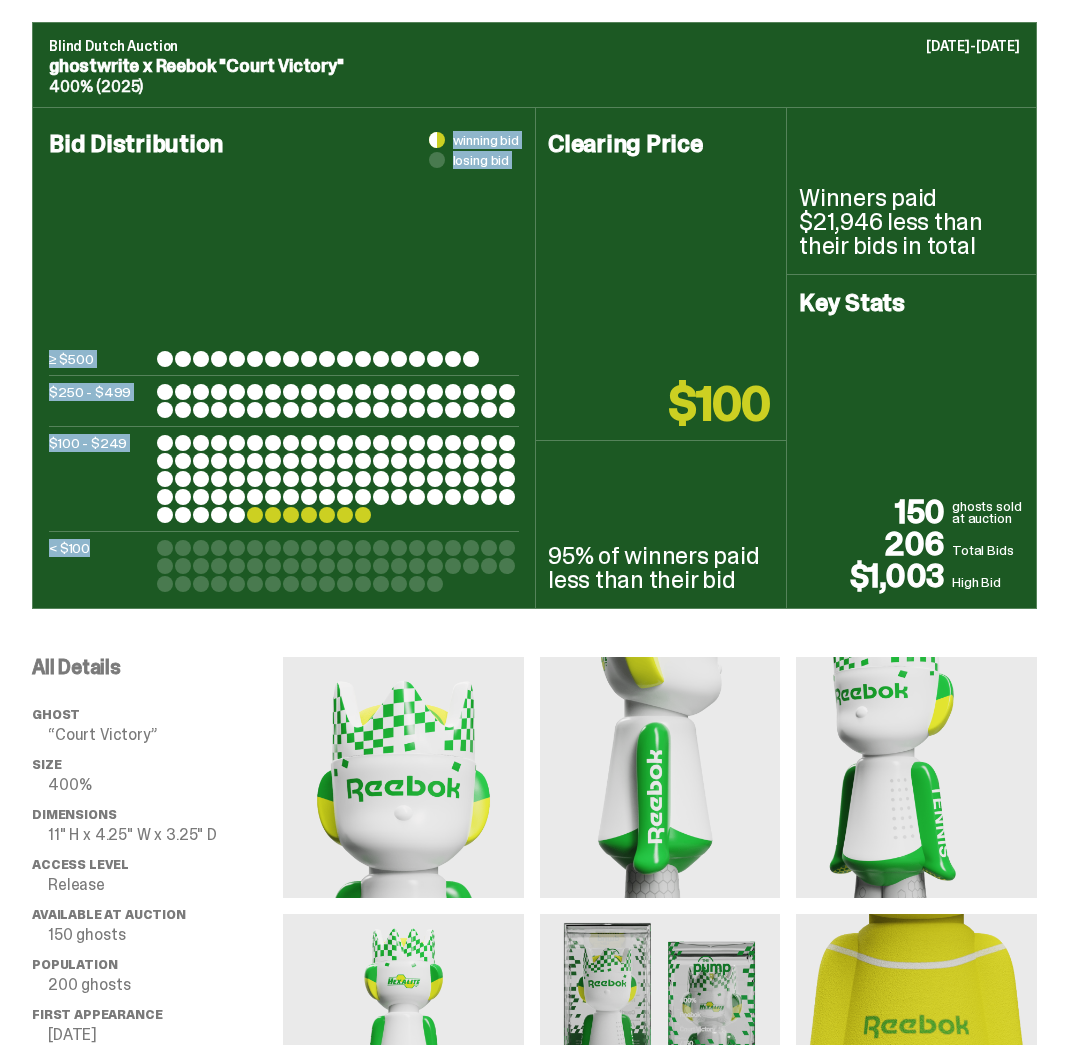 drag, startPoint x: 359, startPoint y: 530, endPoint x: 274, endPoint y: 325, distance: 221.92342 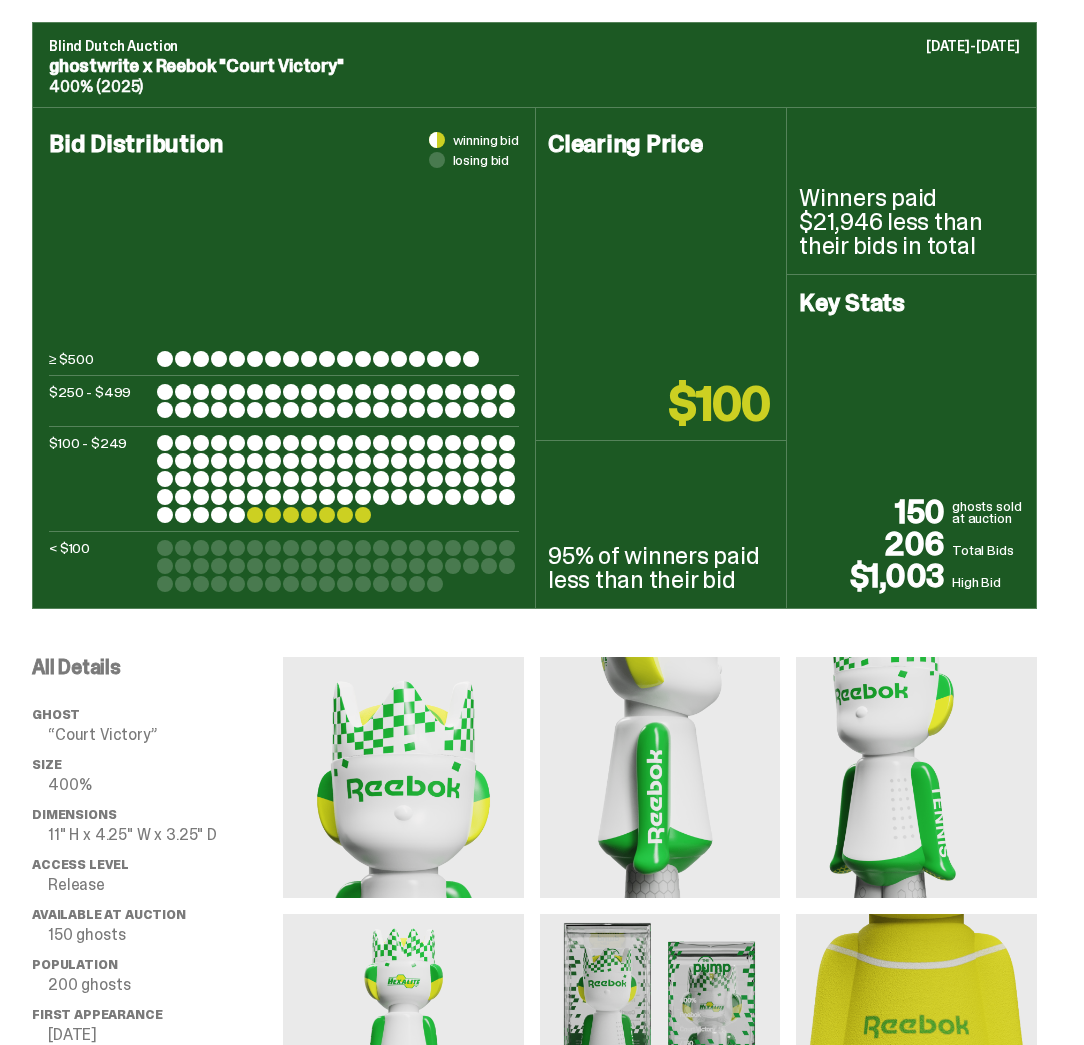 click on "Bid Distribution
winning bid
losing bid" at bounding box center [284, 241] 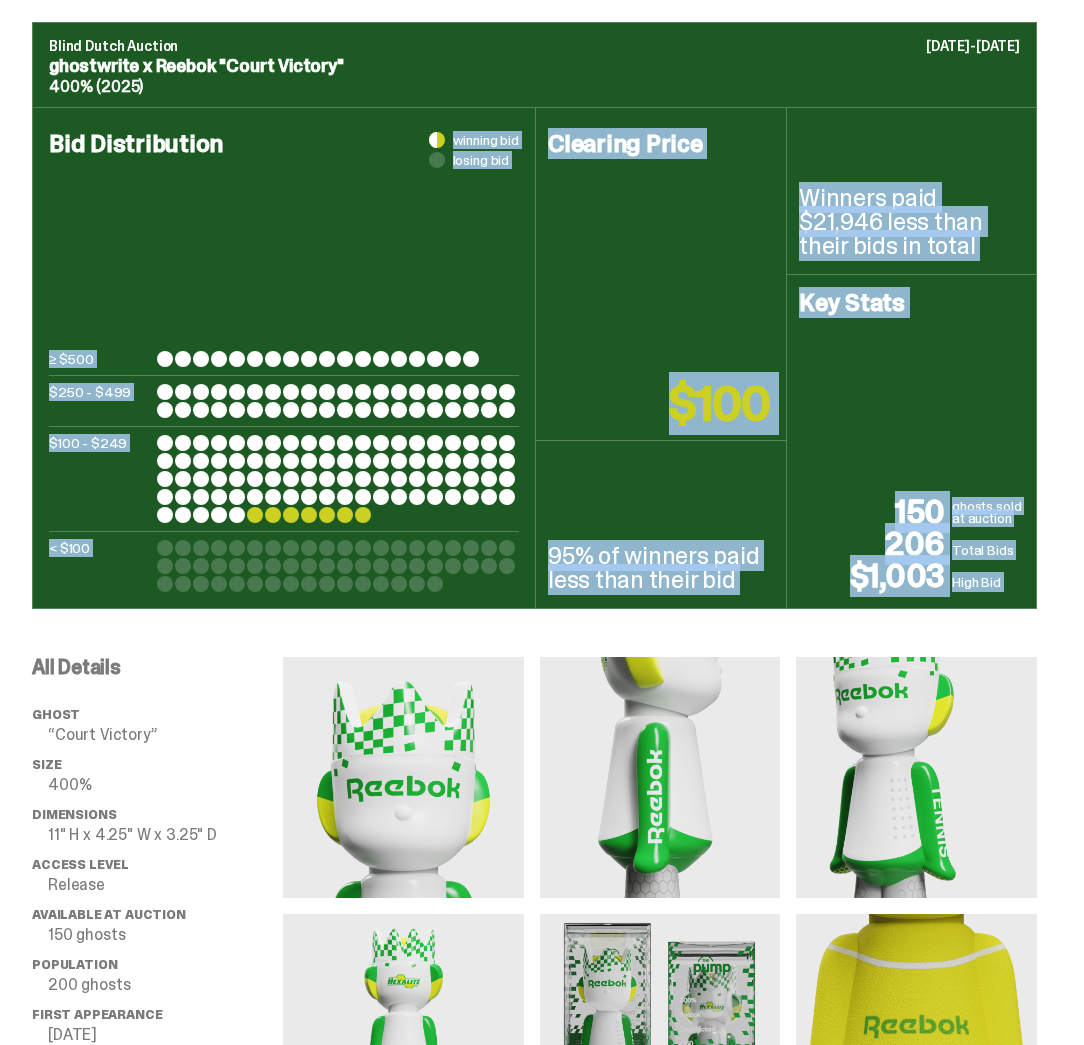 drag, startPoint x: 178, startPoint y: 316, endPoint x: 513, endPoint y: 652, distance: 474.46918 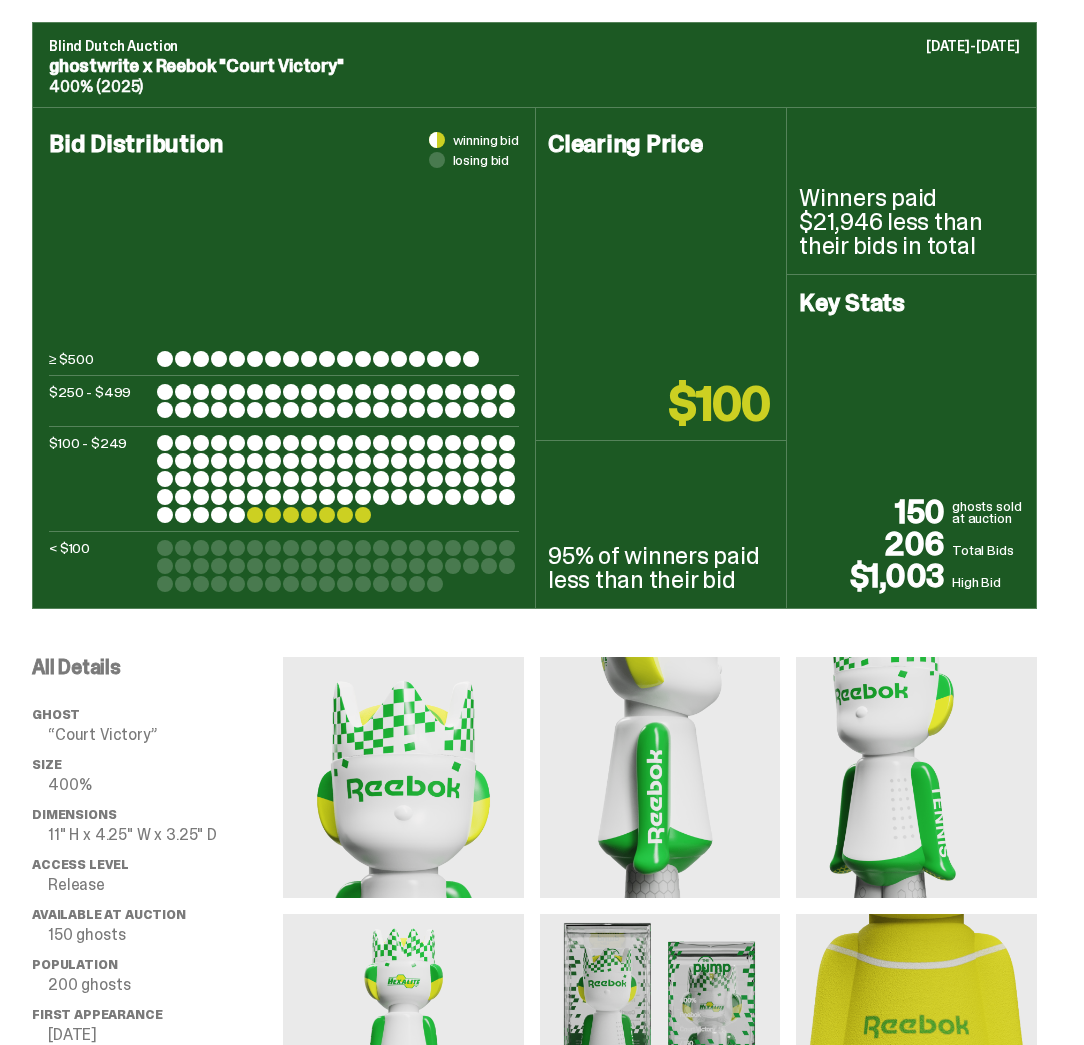 click on "All Details
ghost
“Court Victory”
Size
400%
Dimensions
11" H x 4.25" W x 3.25" D
Access Level
Release
Available at Auction
150 ghosts
Population
200 ghosts
First Appearance
06.24.2025
Category
Sports
Taxonomy
Living History
When history happens, don't forget to remember it.
Tennis
Love means nothing
Alt Materials
Made of different stuff" at bounding box center (534, 1010) 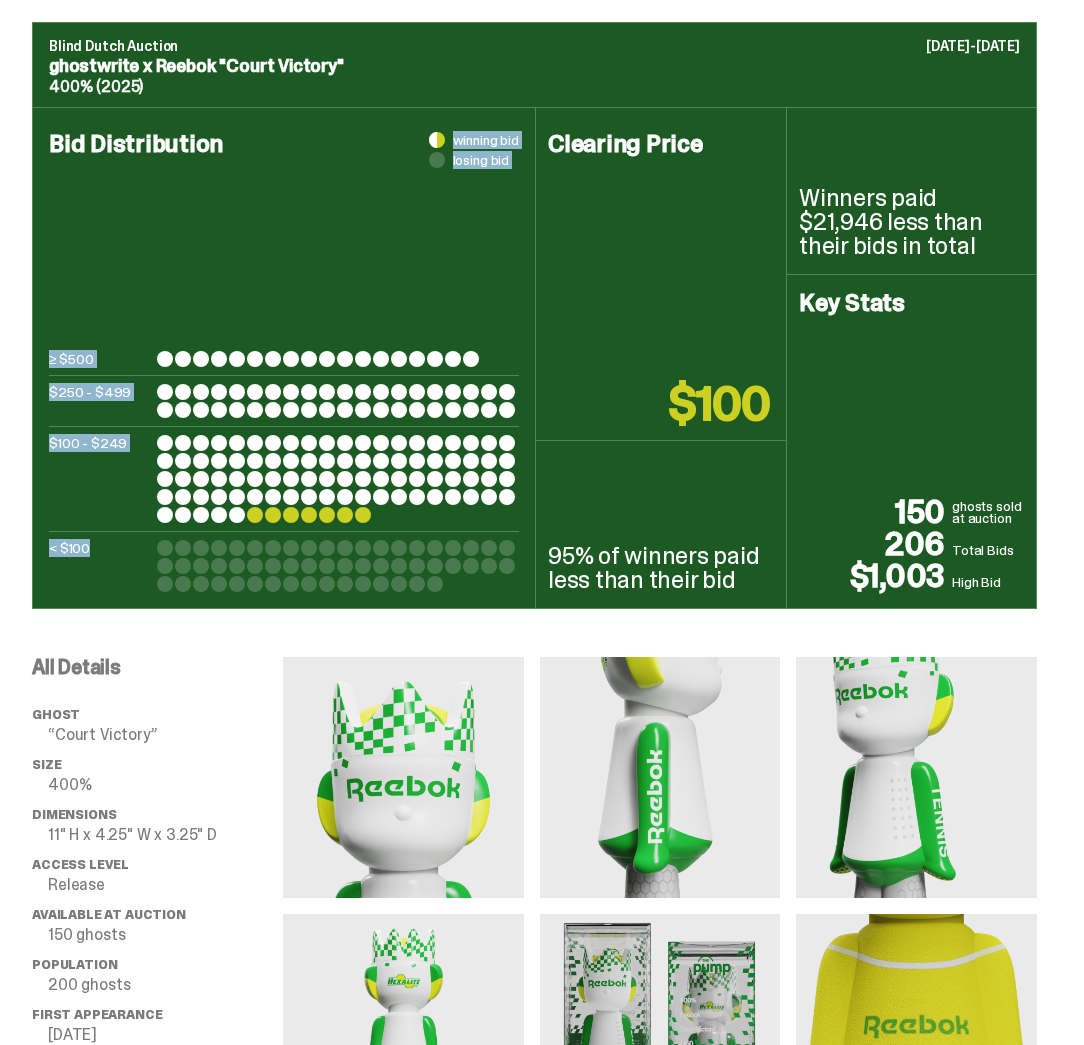 drag, startPoint x: 322, startPoint y: 404, endPoint x: 258, endPoint y: 256, distance: 161.24515 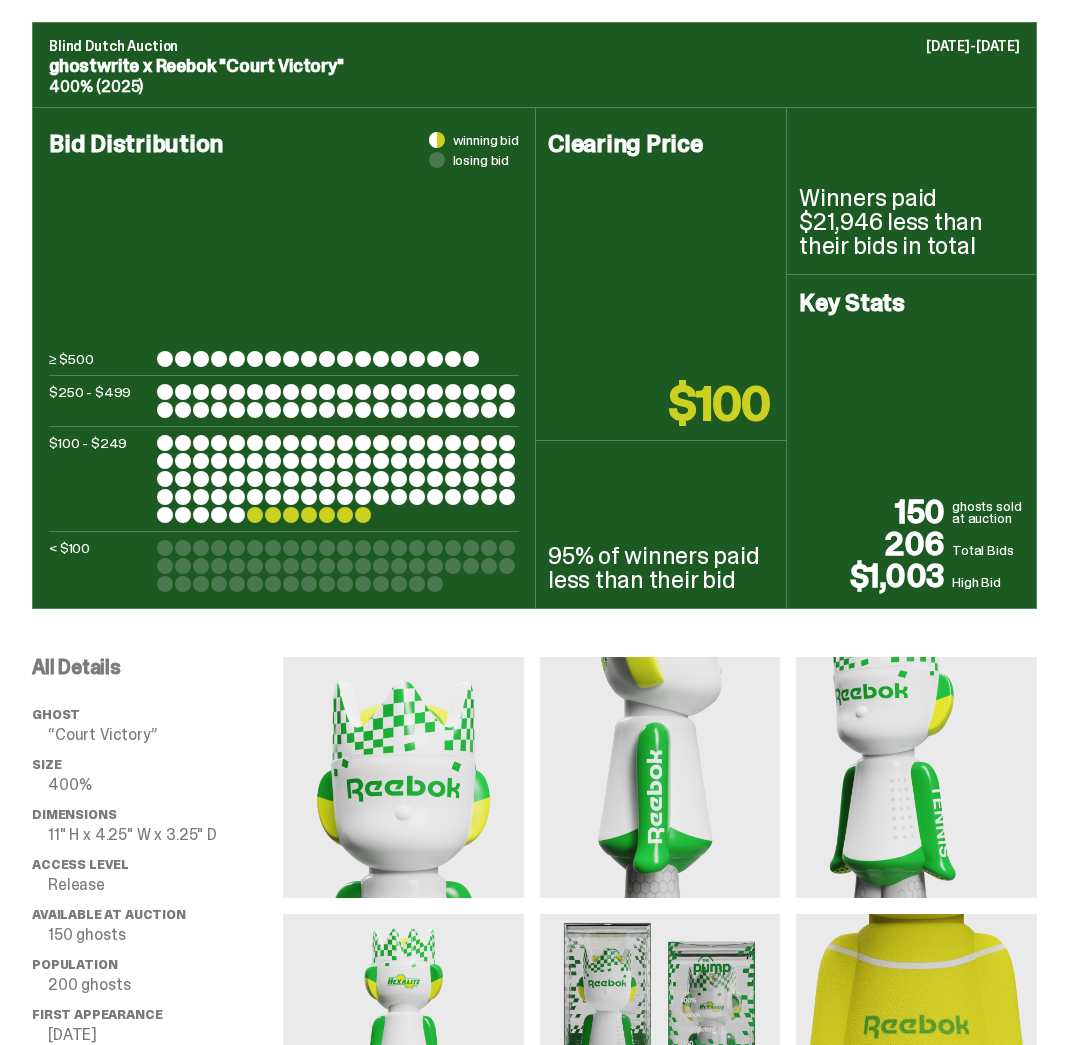 click on "Bid Distribution
winning bid
losing bid" at bounding box center [284, 241] 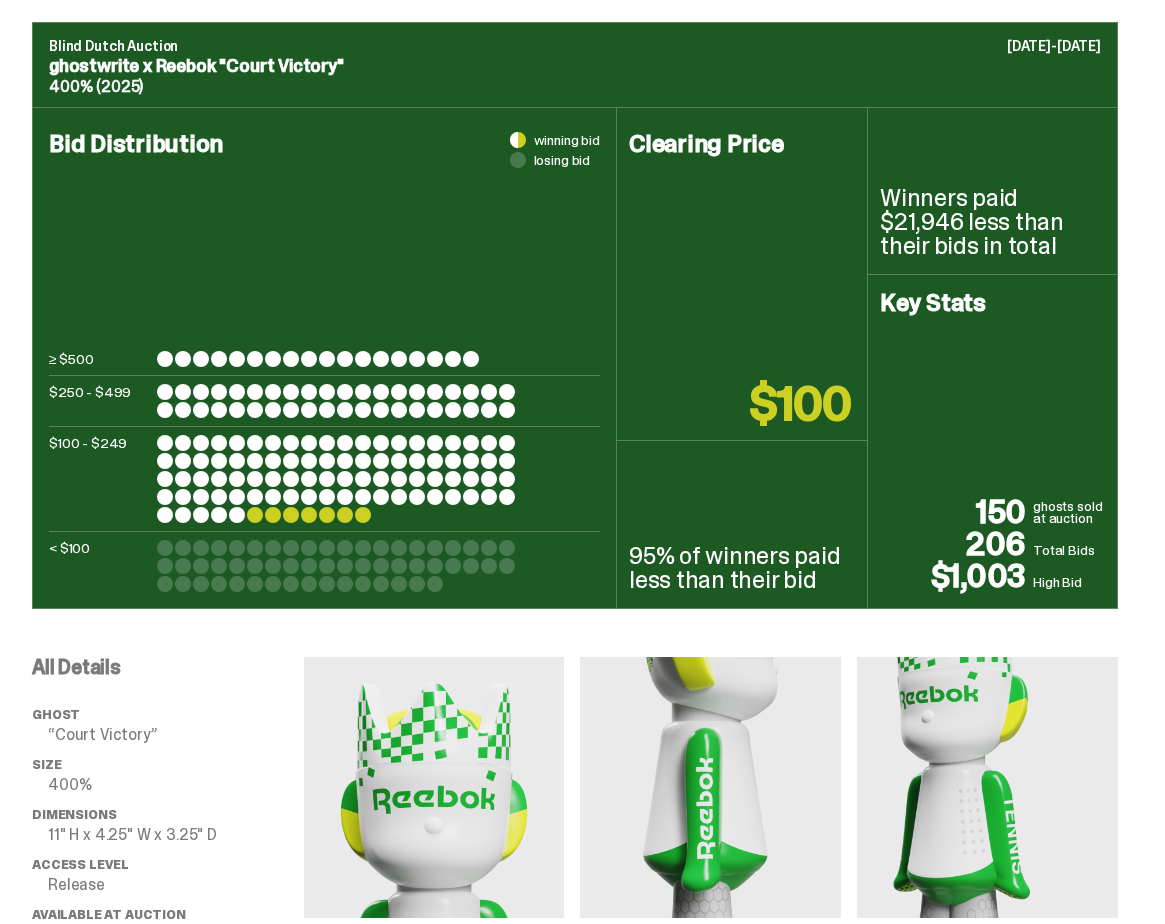 click on "All Details
ghost
“Court Victory”
Size
400%
Dimensions
11" H x 4.25" W x 3.25" D
Access Level
Release
Available at Auction
150 ghosts
Population
200 ghosts
First Appearance
06.24.2025
Category
Sports
Taxonomy
Living History
When history happens, don't forget to remember it.
Tennis
Love means nothing
Alt Materials
Made of different stuff" at bounding box center (575, 1040) 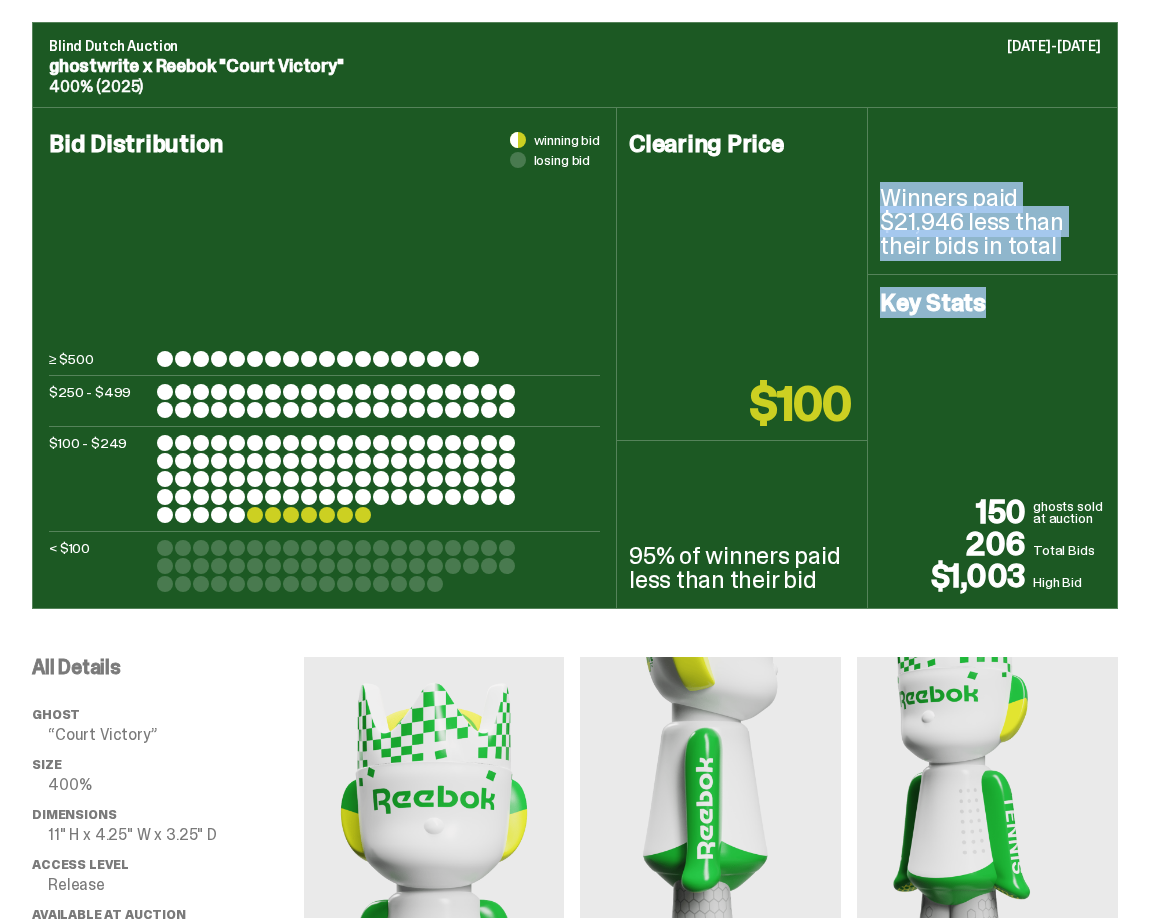 drag, startPoint x: 972, startPoint y: 241, endPoint x: 1026, endPoint y: 303, distance: 82.219215 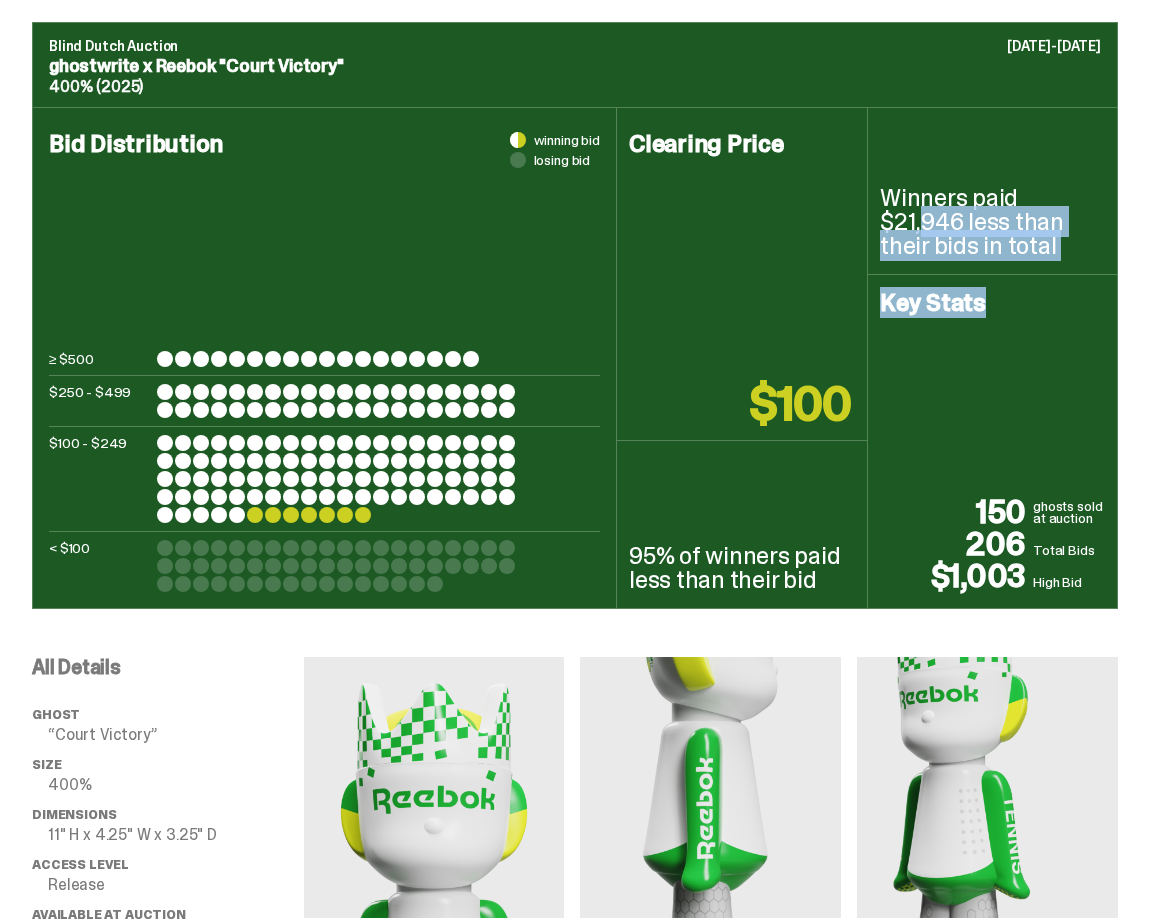 drag, startPoint x: 1026, startPoint y: 303, endPoint x: 894, endPoint y: 120, distance: 225.6391 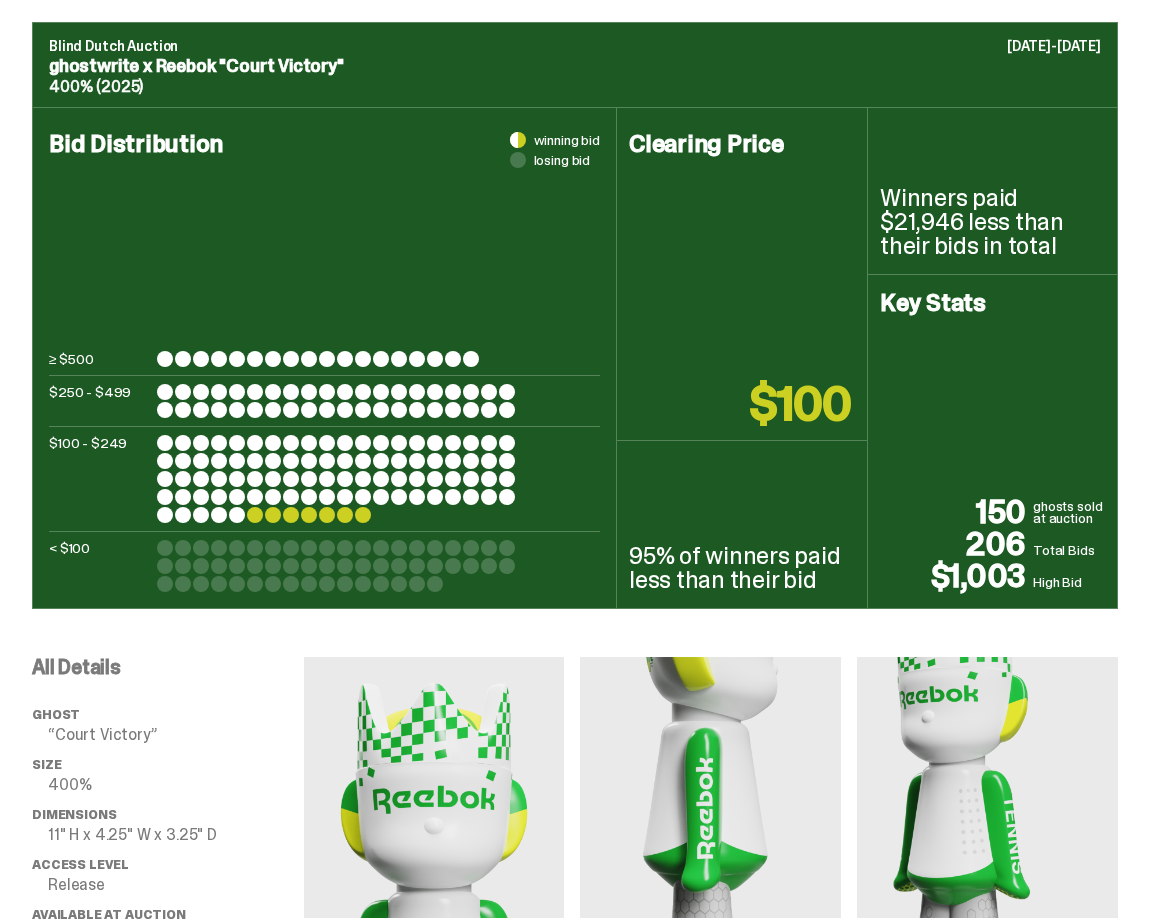 click on "Winners paid $21,946 less than their bids in total" at bounding box center [992, 191] 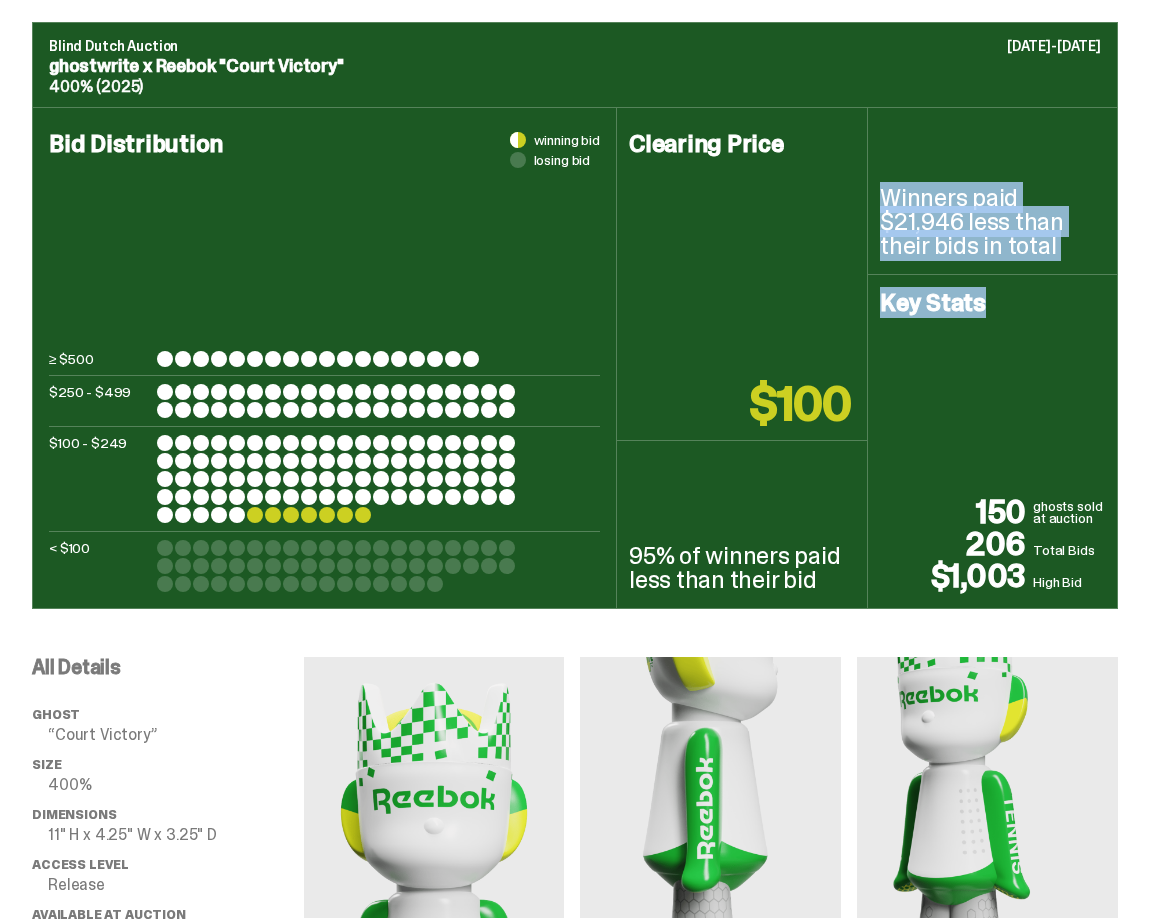 drag, startPoint x: 985, startPoint y: 227, endPoint x: 1117, endPoint y: 379, distance: 201.31567 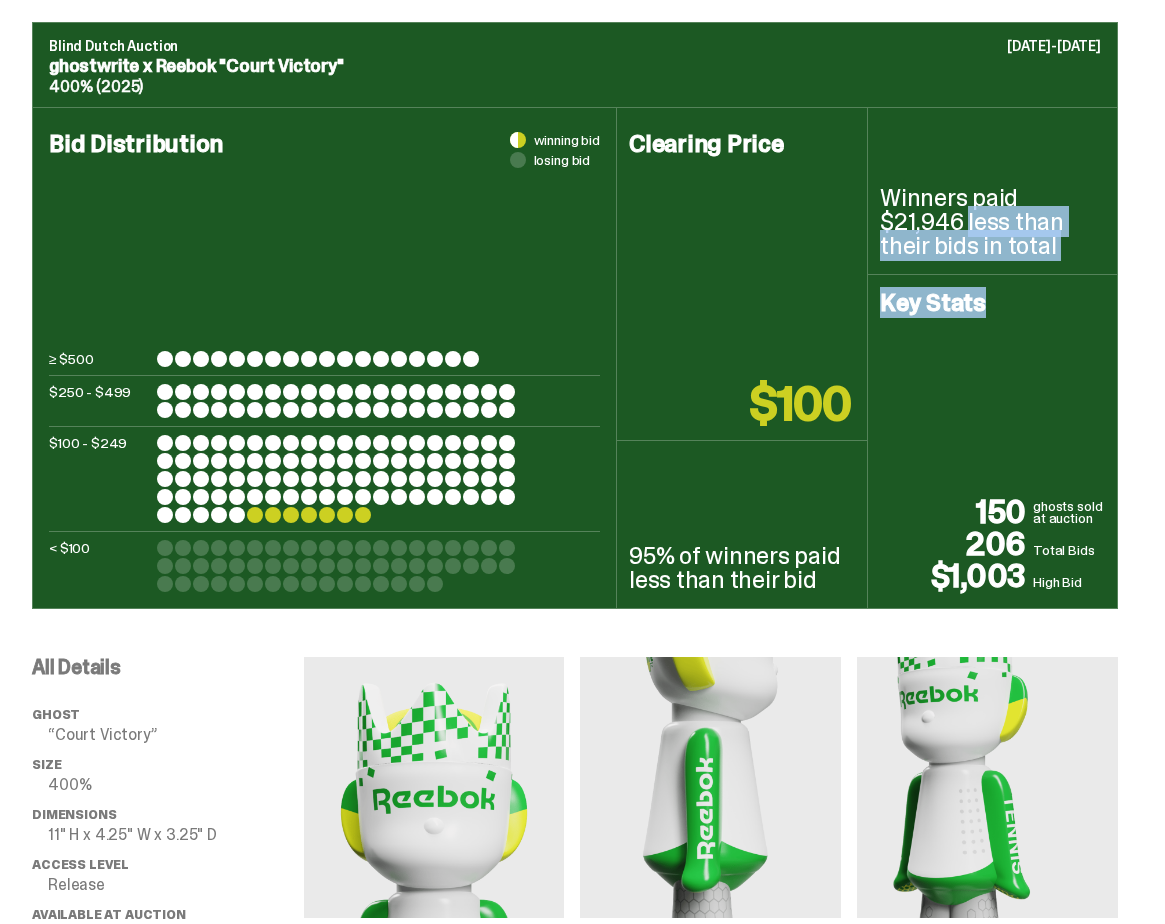 drag, startPoint x: 1037, startPoint y: 372, endPoint x: 899, endPoint y: 86, distance: 317.55313 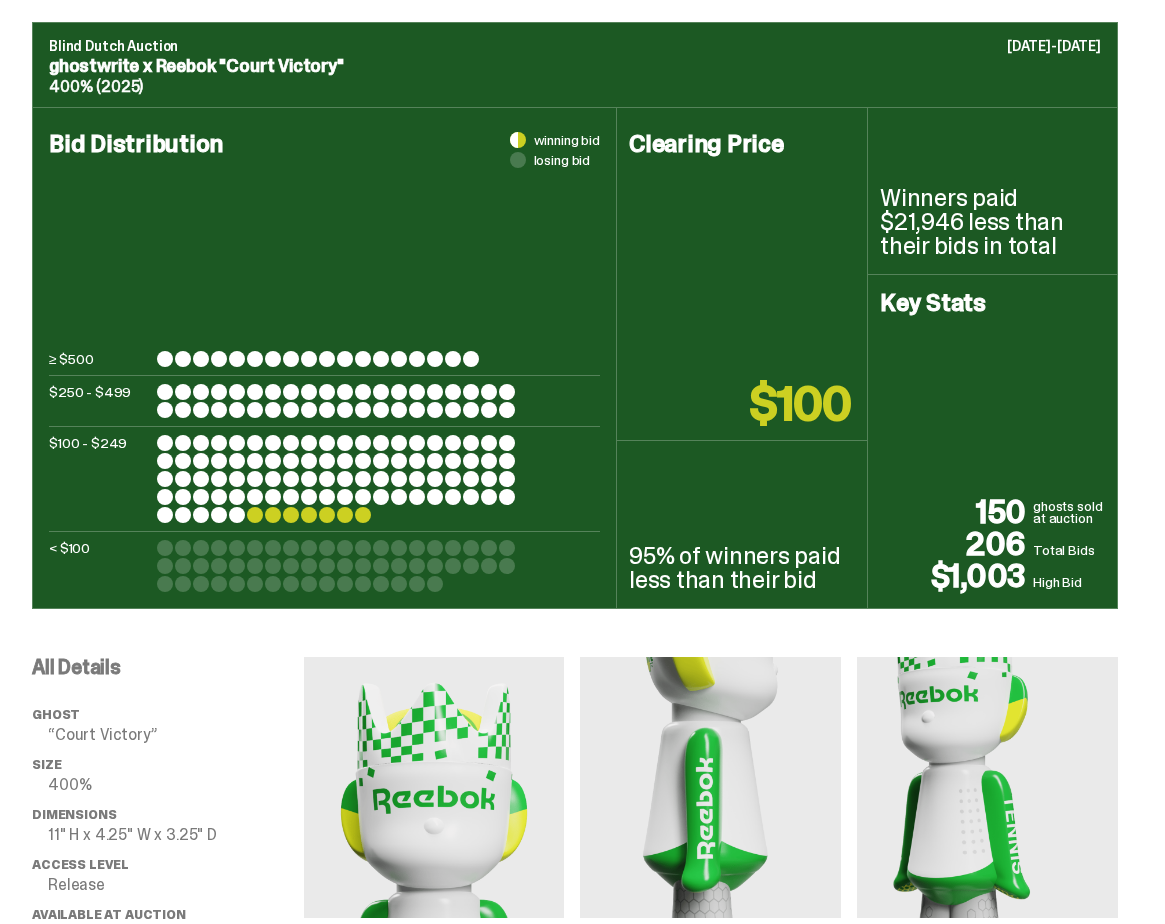 click on "400%
(2025)" at bounding box center [575, 87] 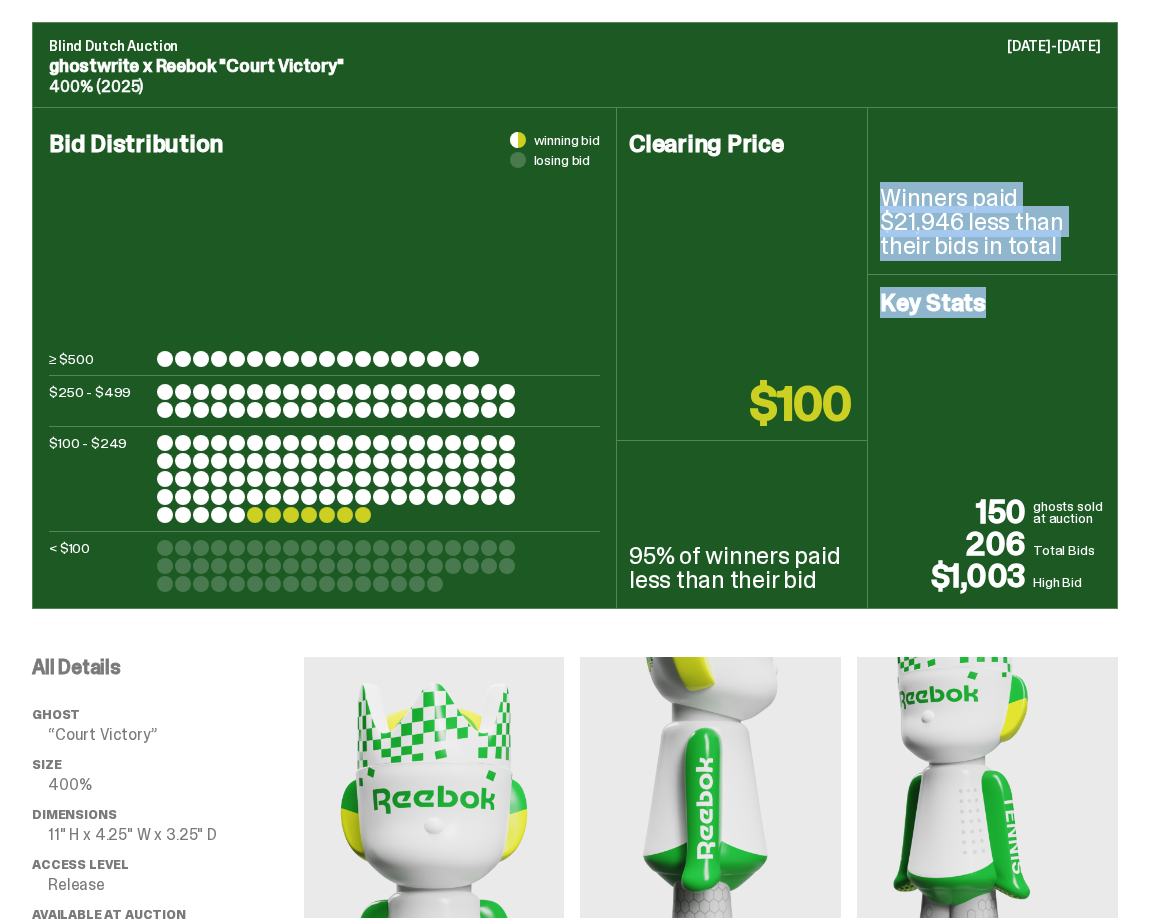 drag, startPoint x: 953, startPoint y: 224, endPoint x: 1104, endPoint y: 446, distance: 268.4865 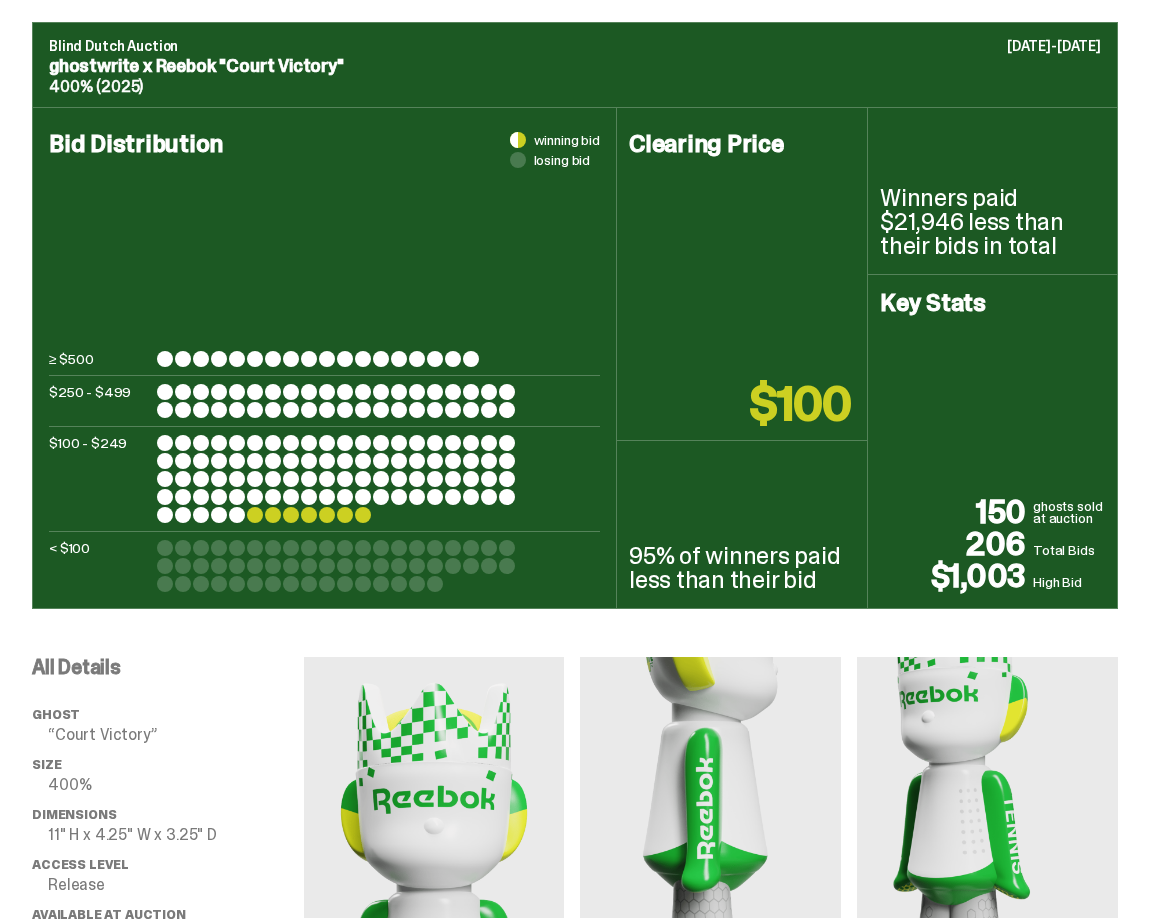 click on "Clearing Price
$100" at bounding box center [742, 274] 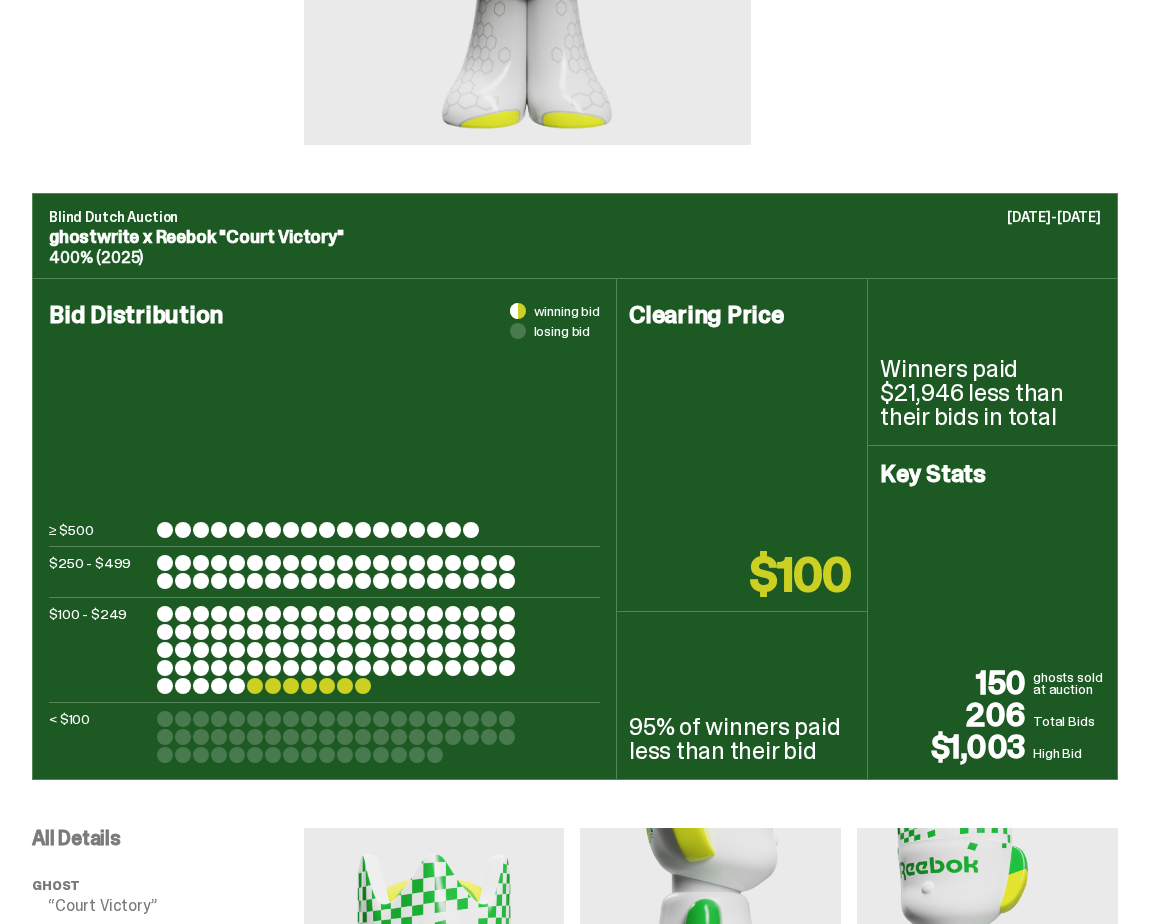 scroll, scrollTop: 320, scrollLeft: 0, axis: vertical 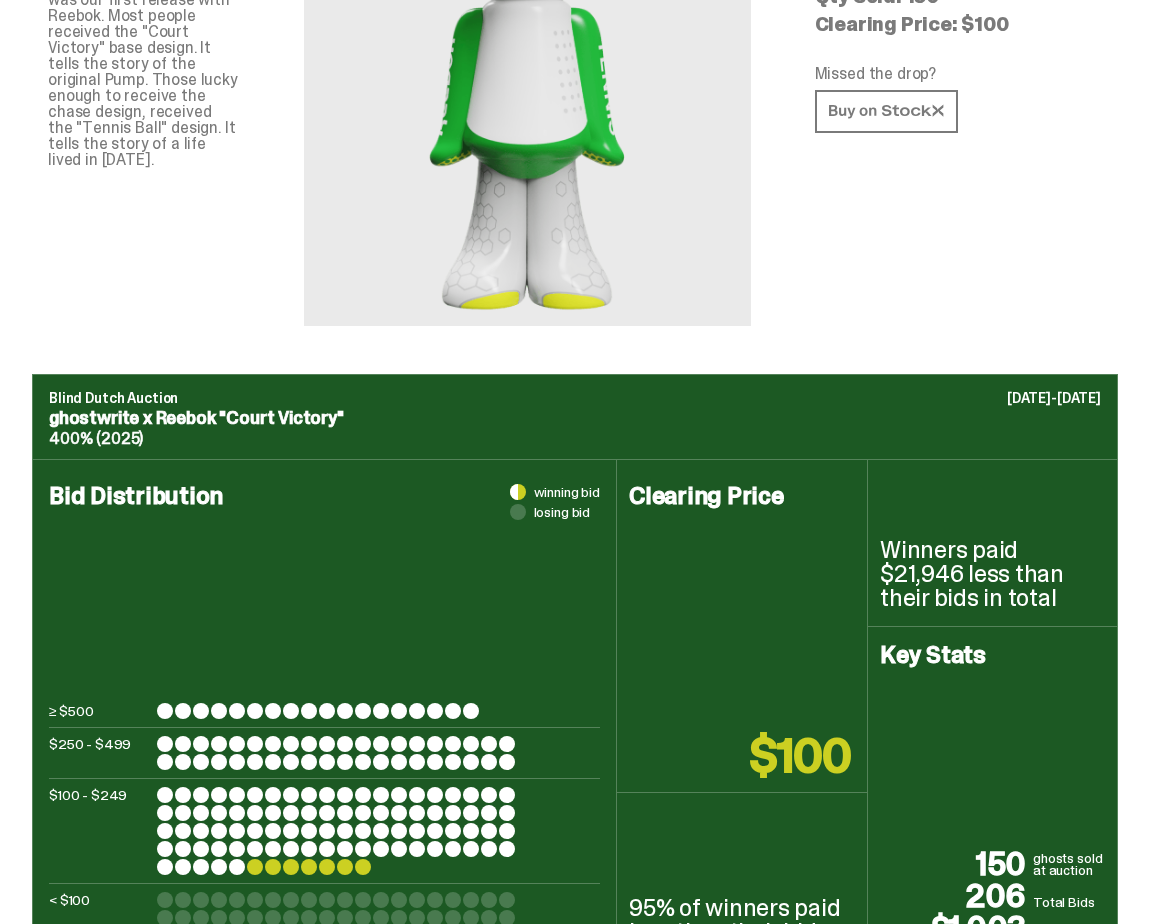 click on "052
ghostwrite x Reebok
“Court Victory”
400% (2025)
Blind Dutch Auction
Completed Jun 26, 2025
There were 206 bids for 150 ghosts.
Qty Sold: 150
Clearing Price: $100
Missed the drop?
ghosts tell stories.
These 400% ghosts were released in June of 2025 and was our first release with Reebok. Most people received the "Court Victory" base design. It tells the story of the original Pump. Those lucky enough to receive the chase design, received the "Tennis Ball" design. It tells the story of a life lived in 2006." at bounding box center [958, 43] 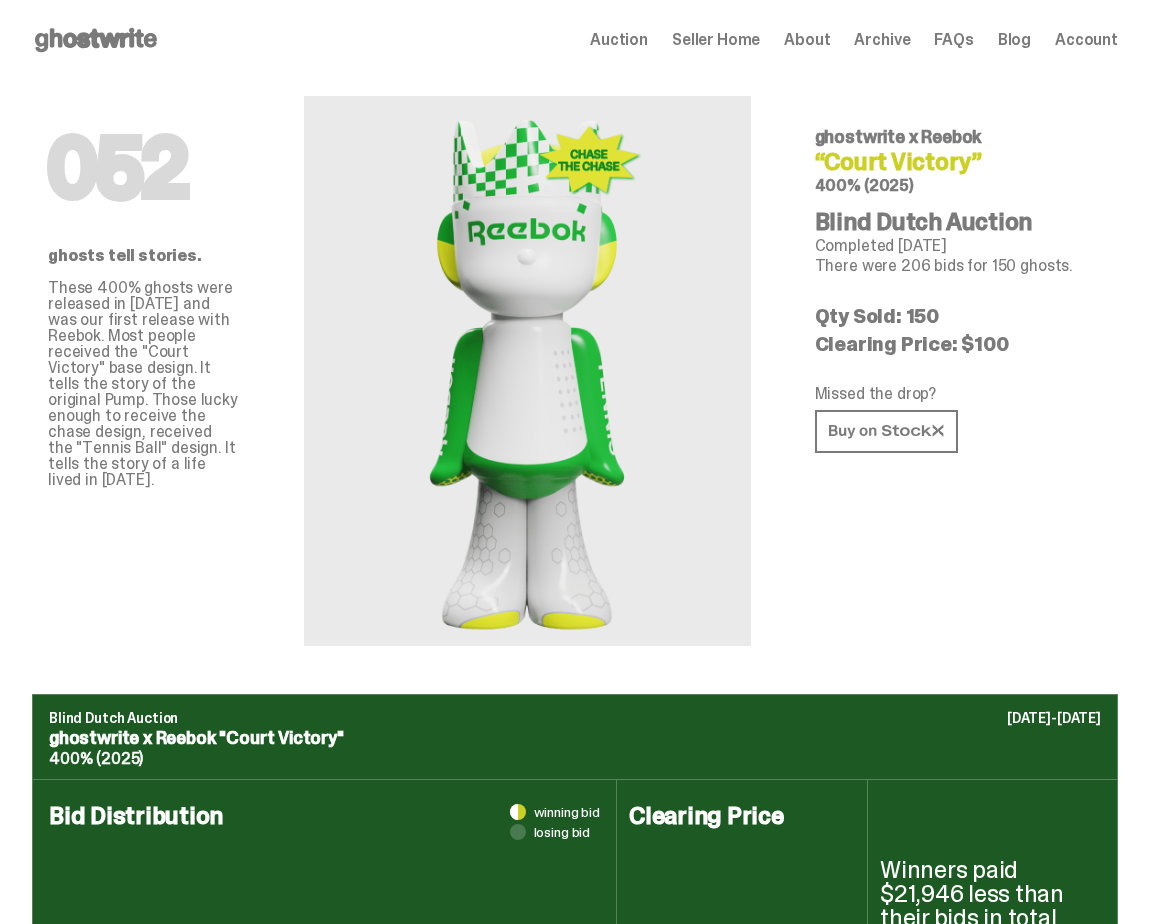 click on "Seller Home" at bounding box center [716, 40] 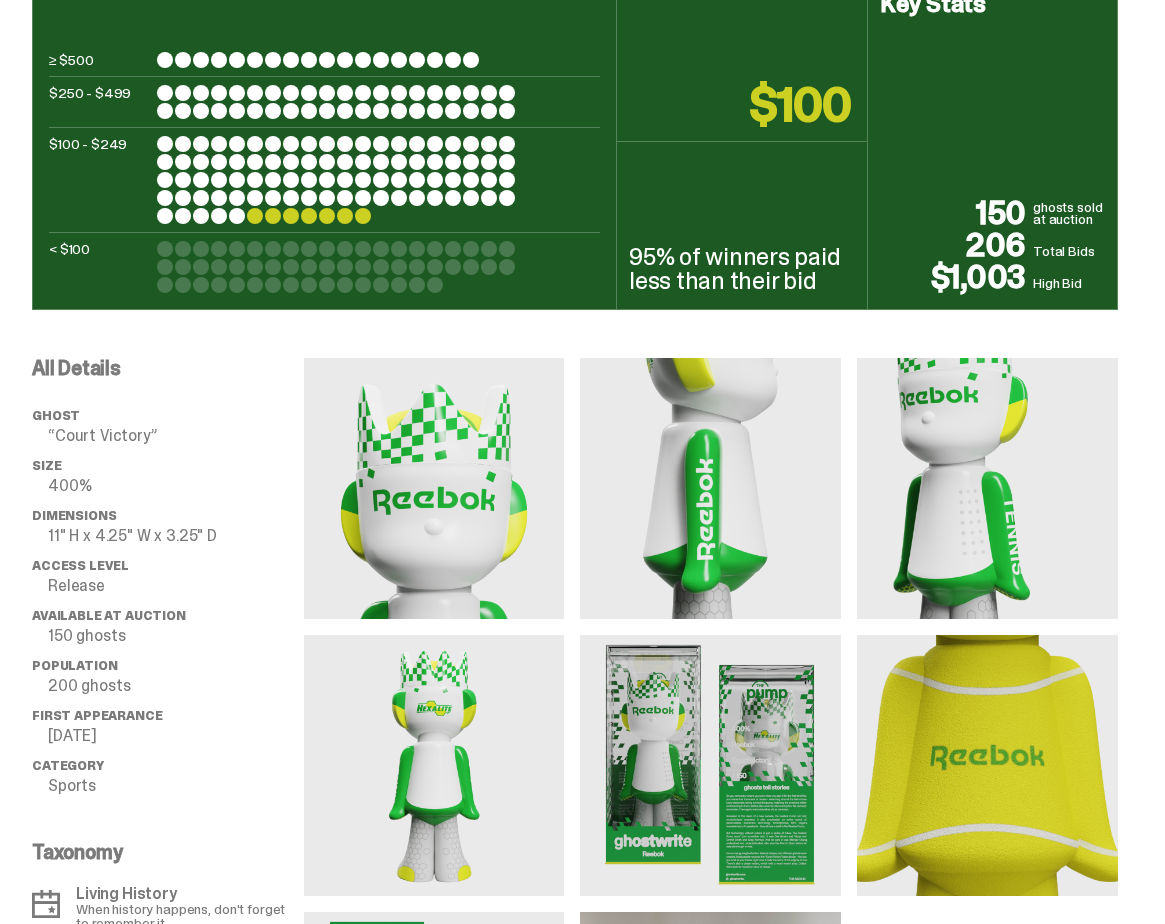 scroll, scrollTop: 1296, scrollLeft: 0, axis: vertical 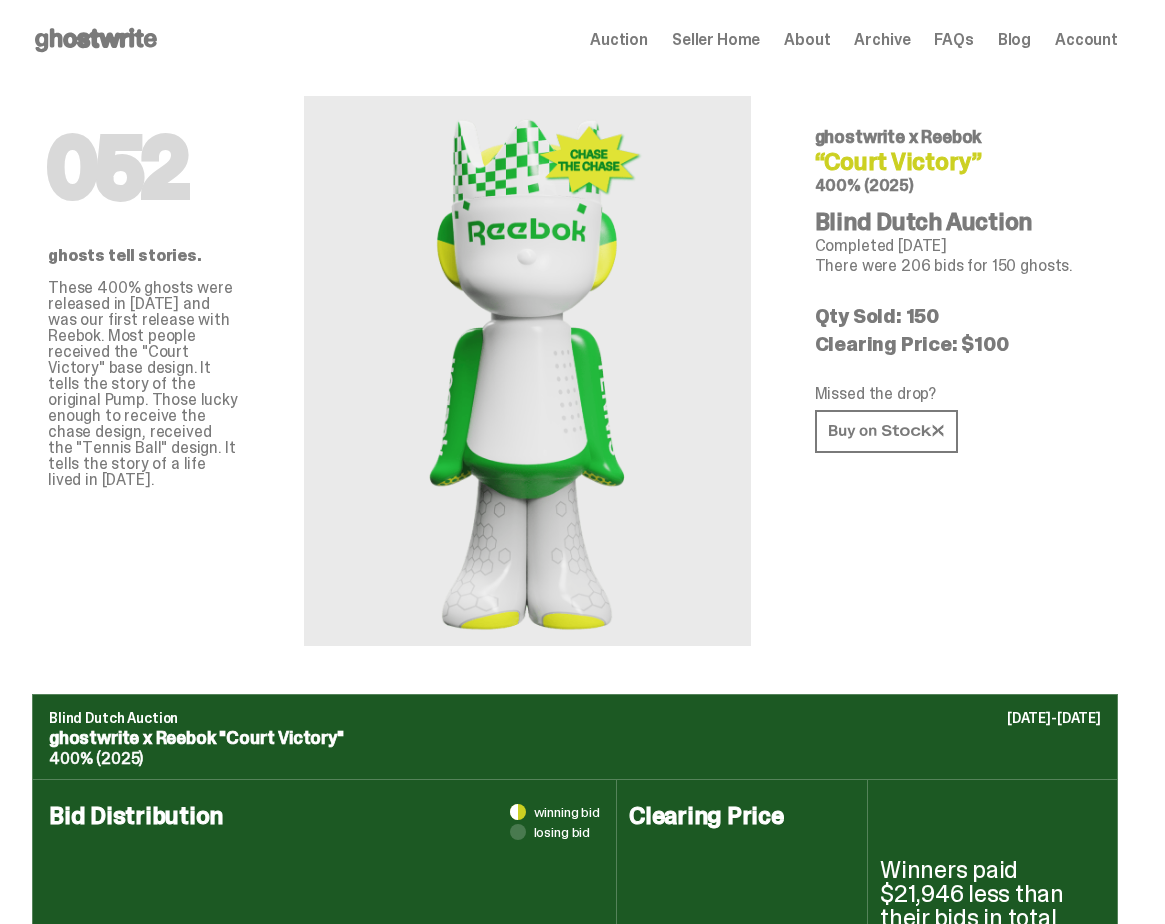 click on "Seller Home" at bounding box center [716, 40] 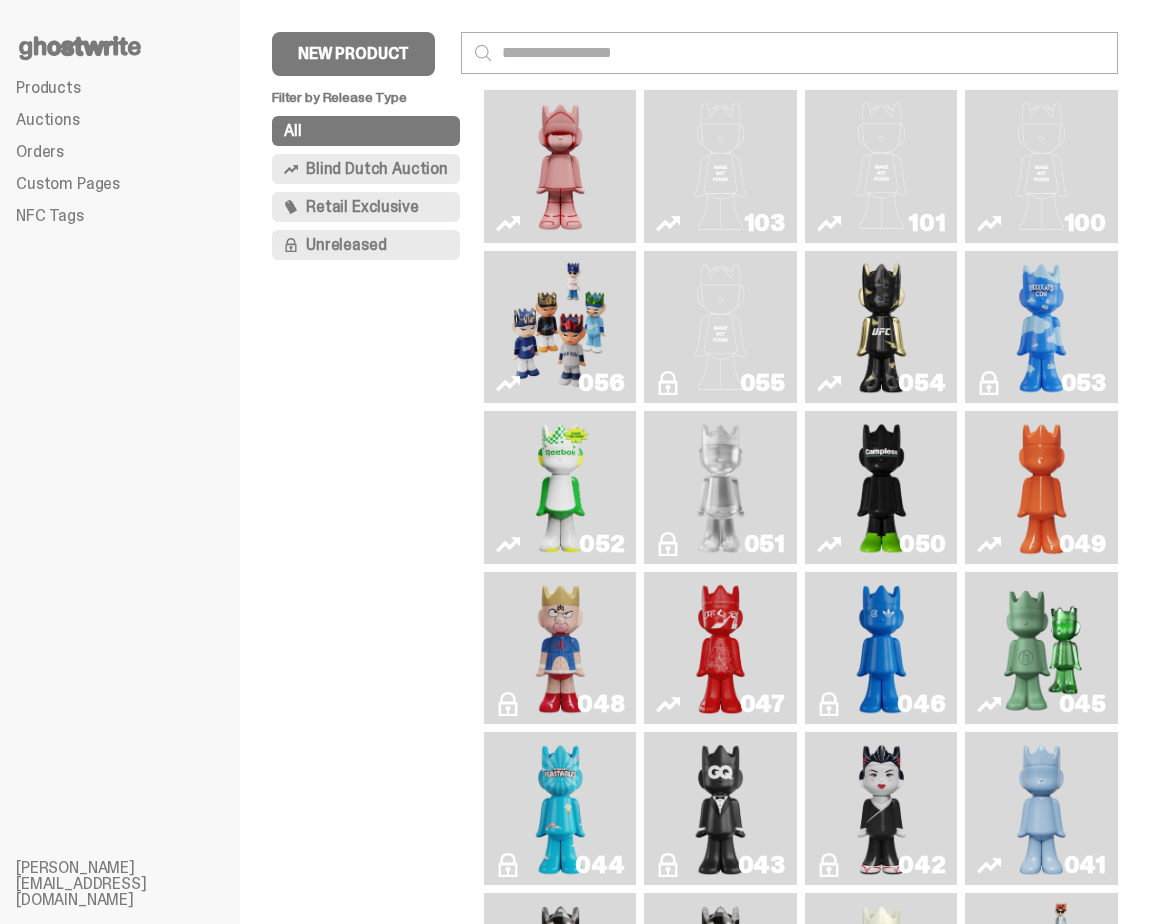 scroll, scrollTop: 0, scrollLeft: 0, axis: both 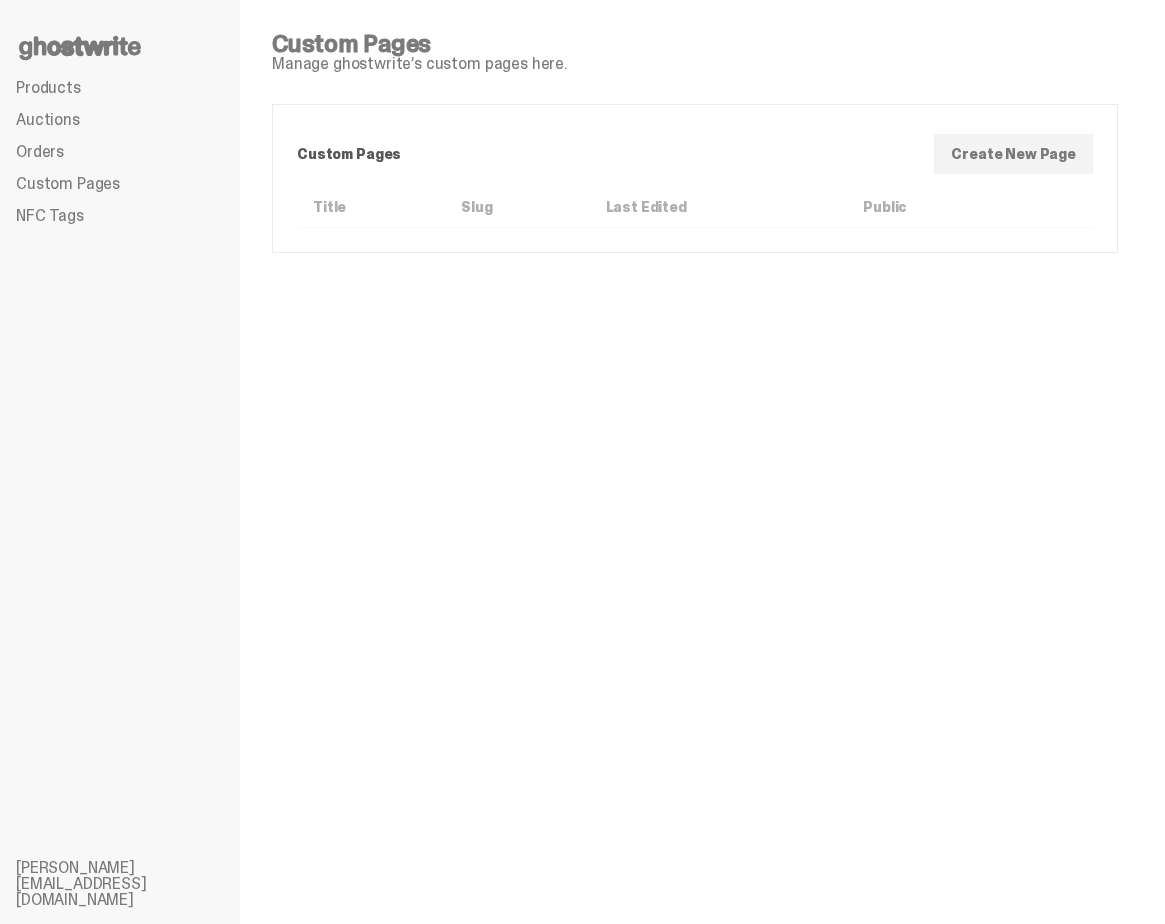 click on "Products" at bounding box center (48, 87) 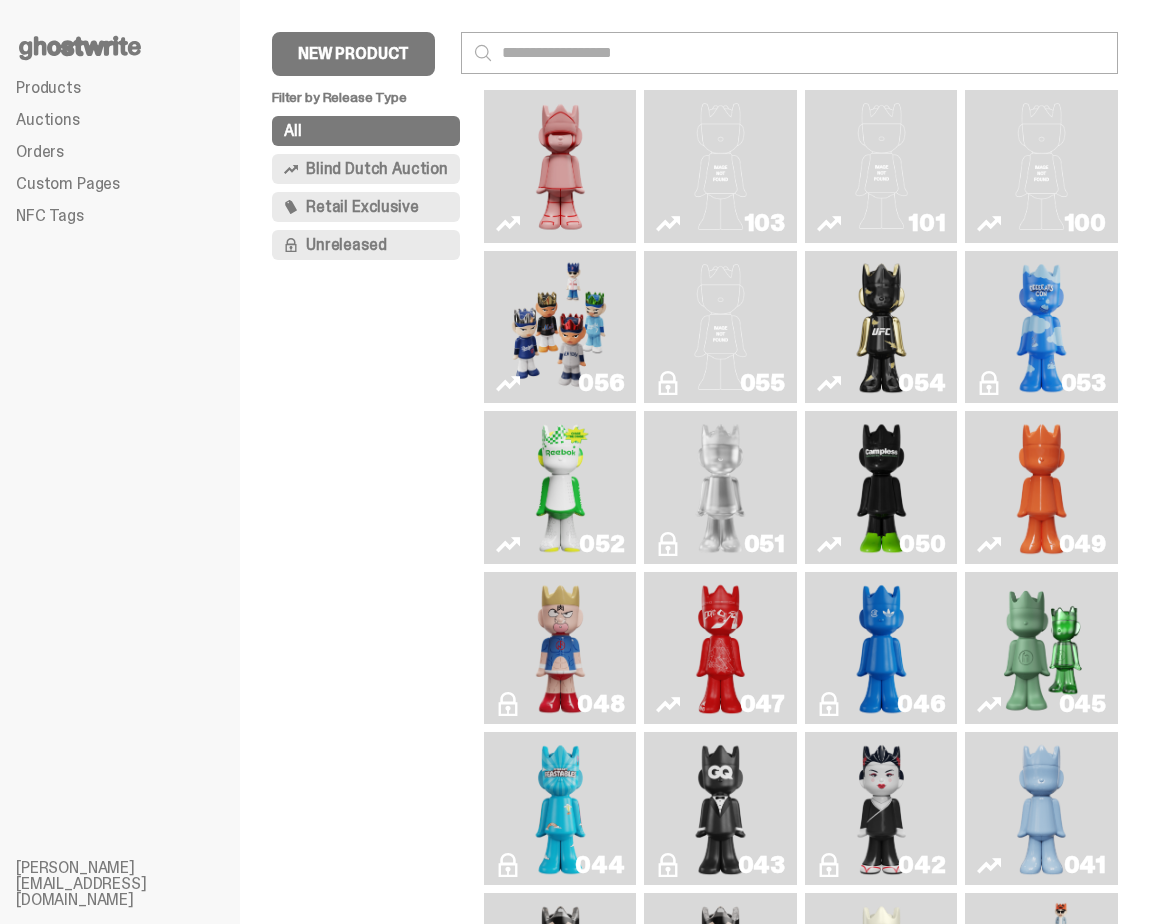 click on "052" at bounding box center [560, 487] 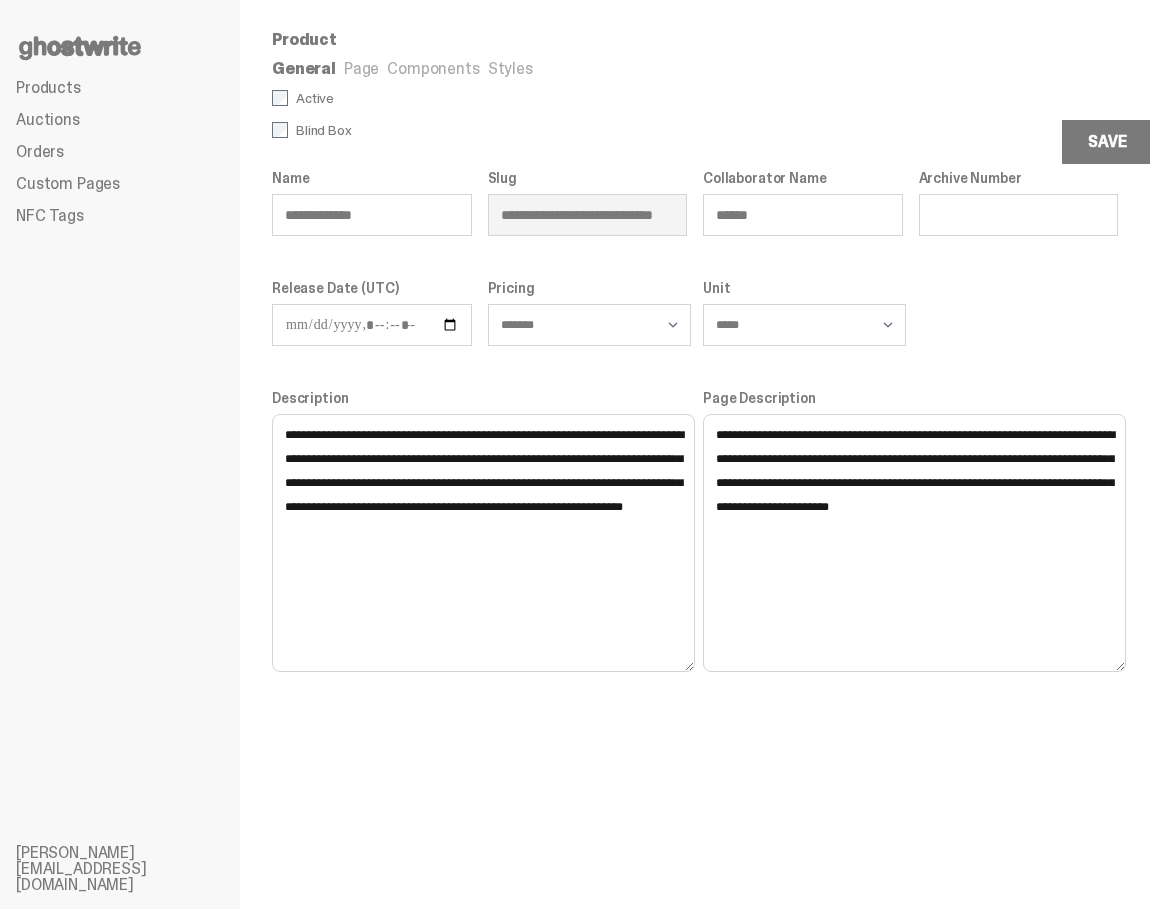 click on "Page" at bounding box center [361, 68] 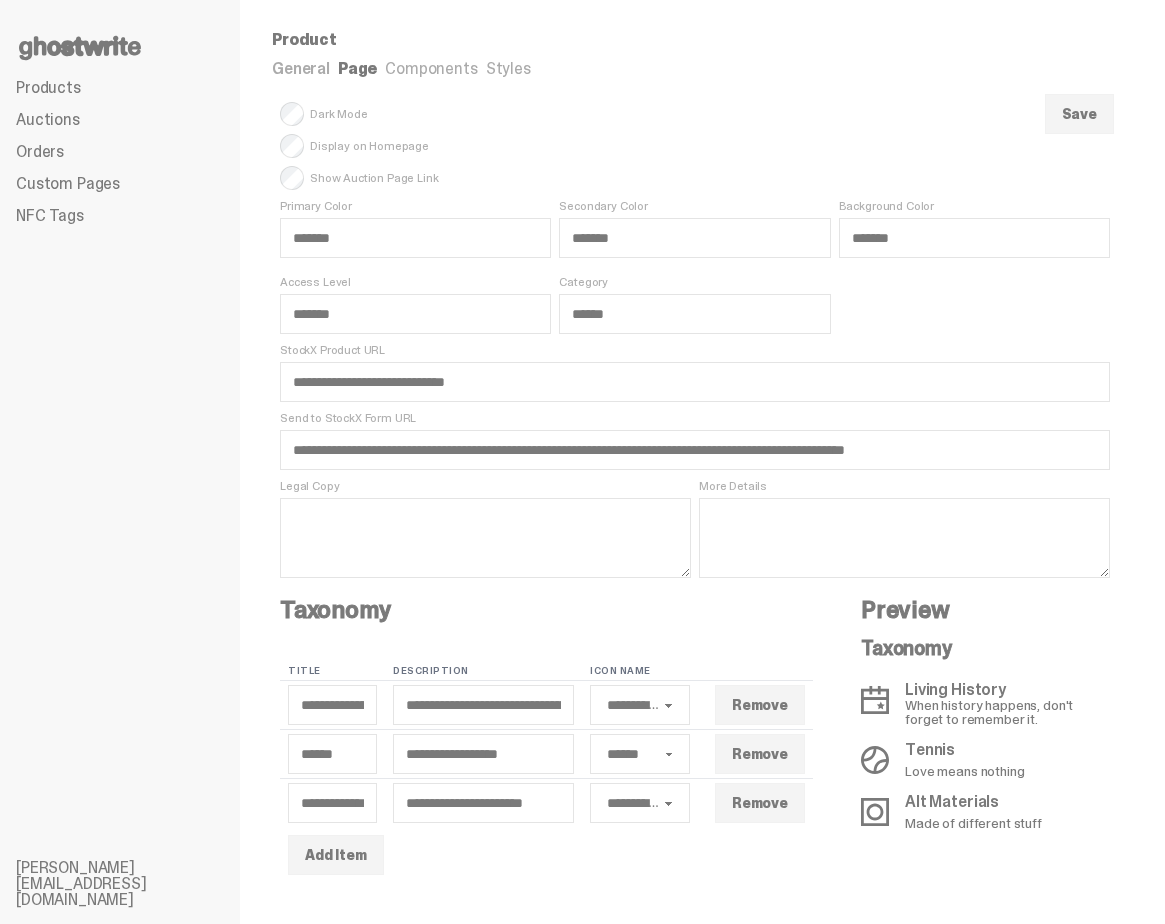 click on "Components" at bounding box center [431, 68] 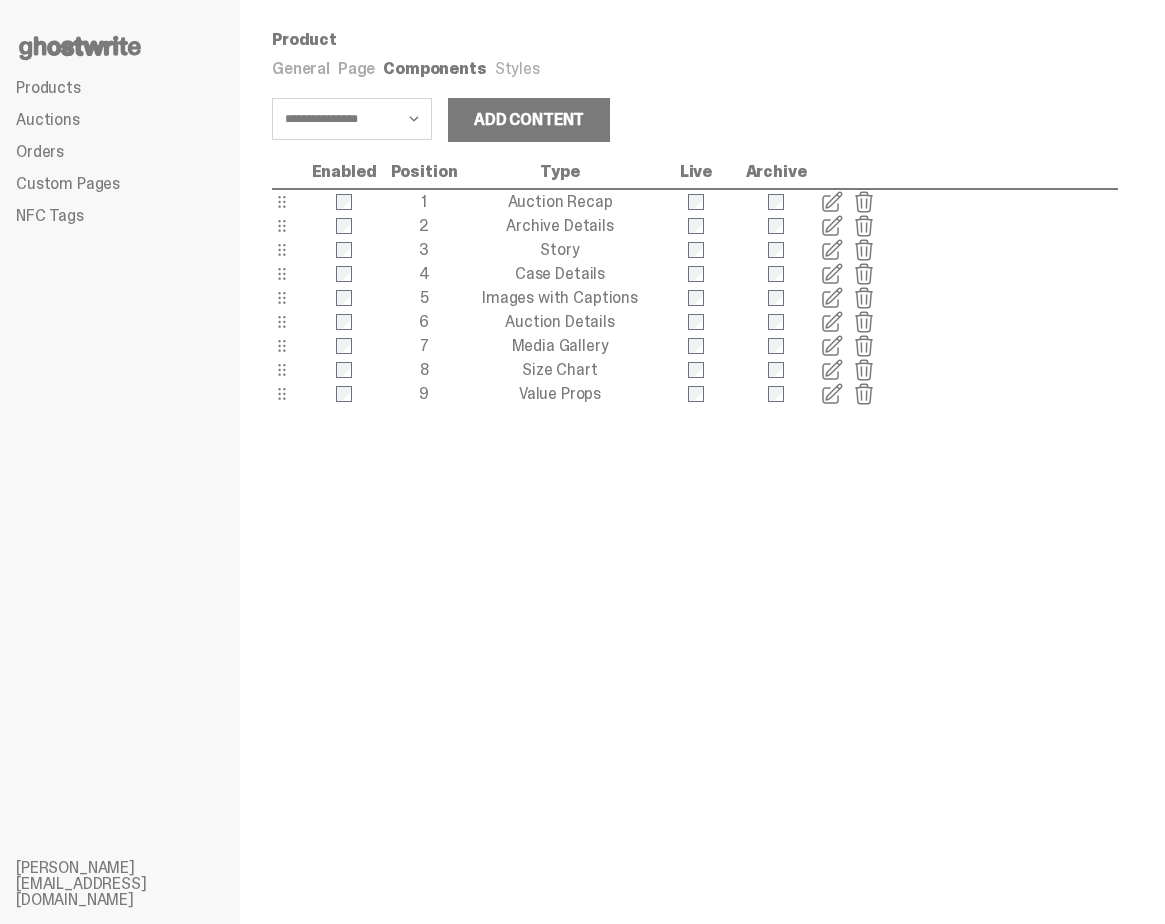 click on "**********" at bounding box center (695, 462) 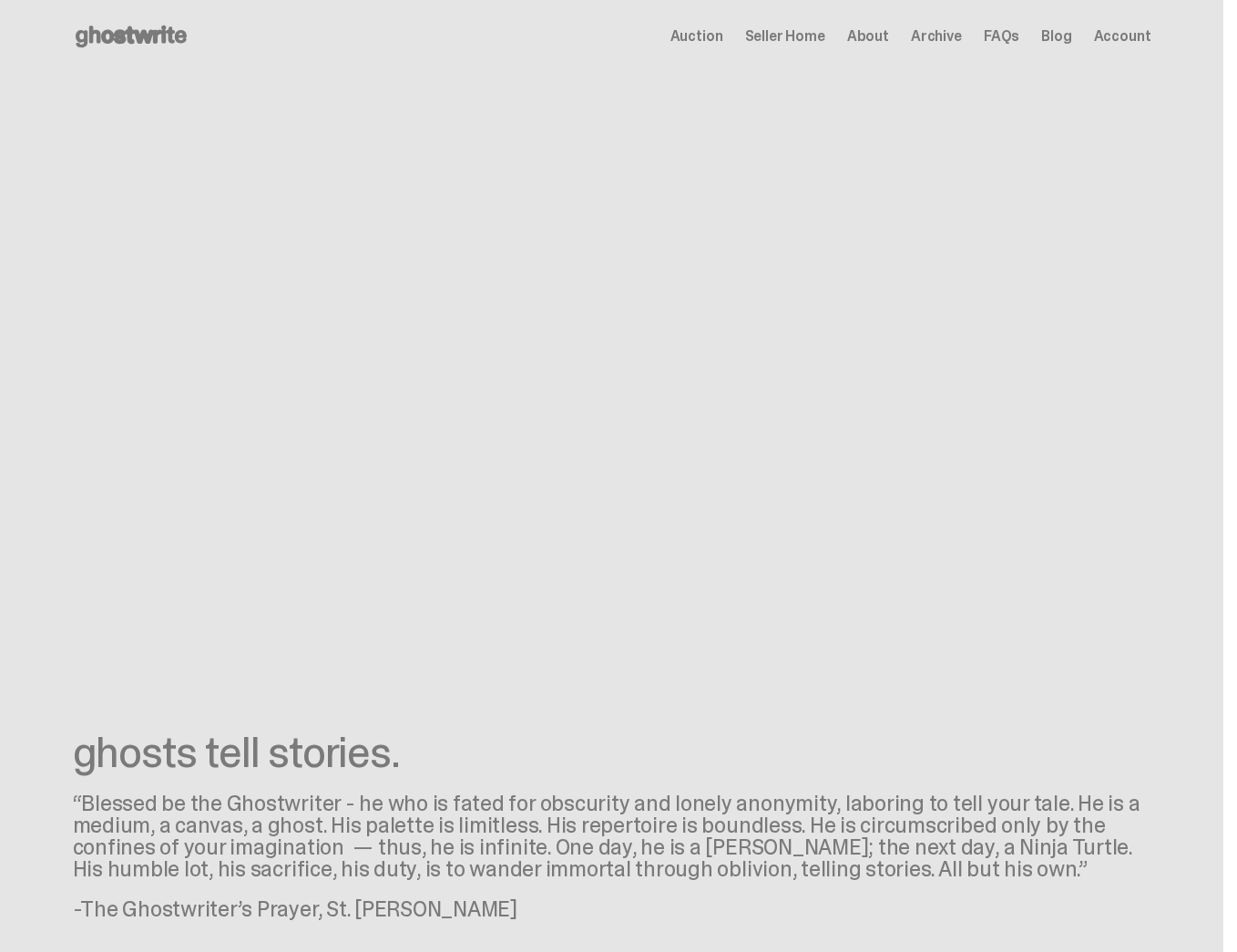 scroll, scrollTop: 0, scrollLeft: 0, axis: both 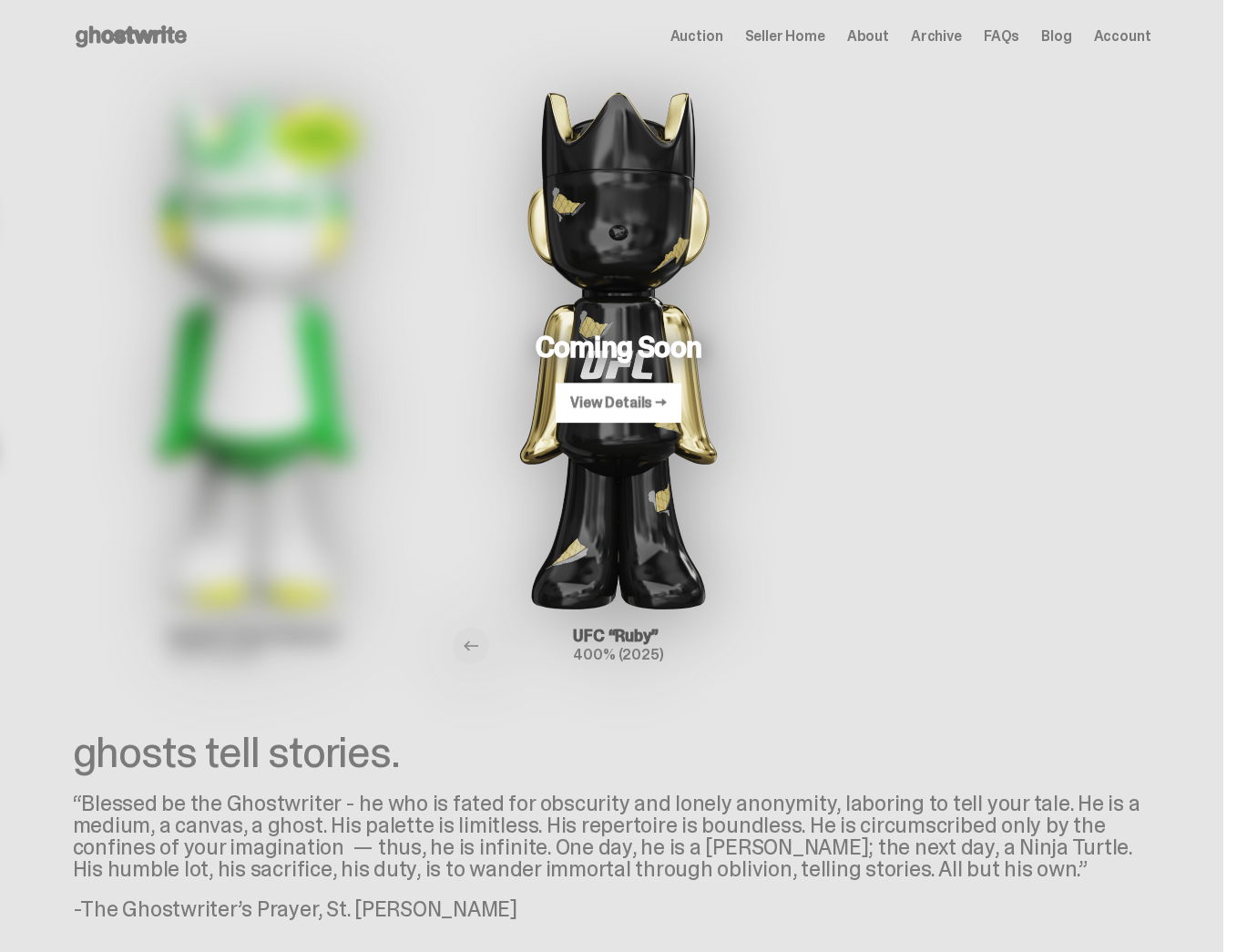 click on "Archive" at bounding box center (936, 36) 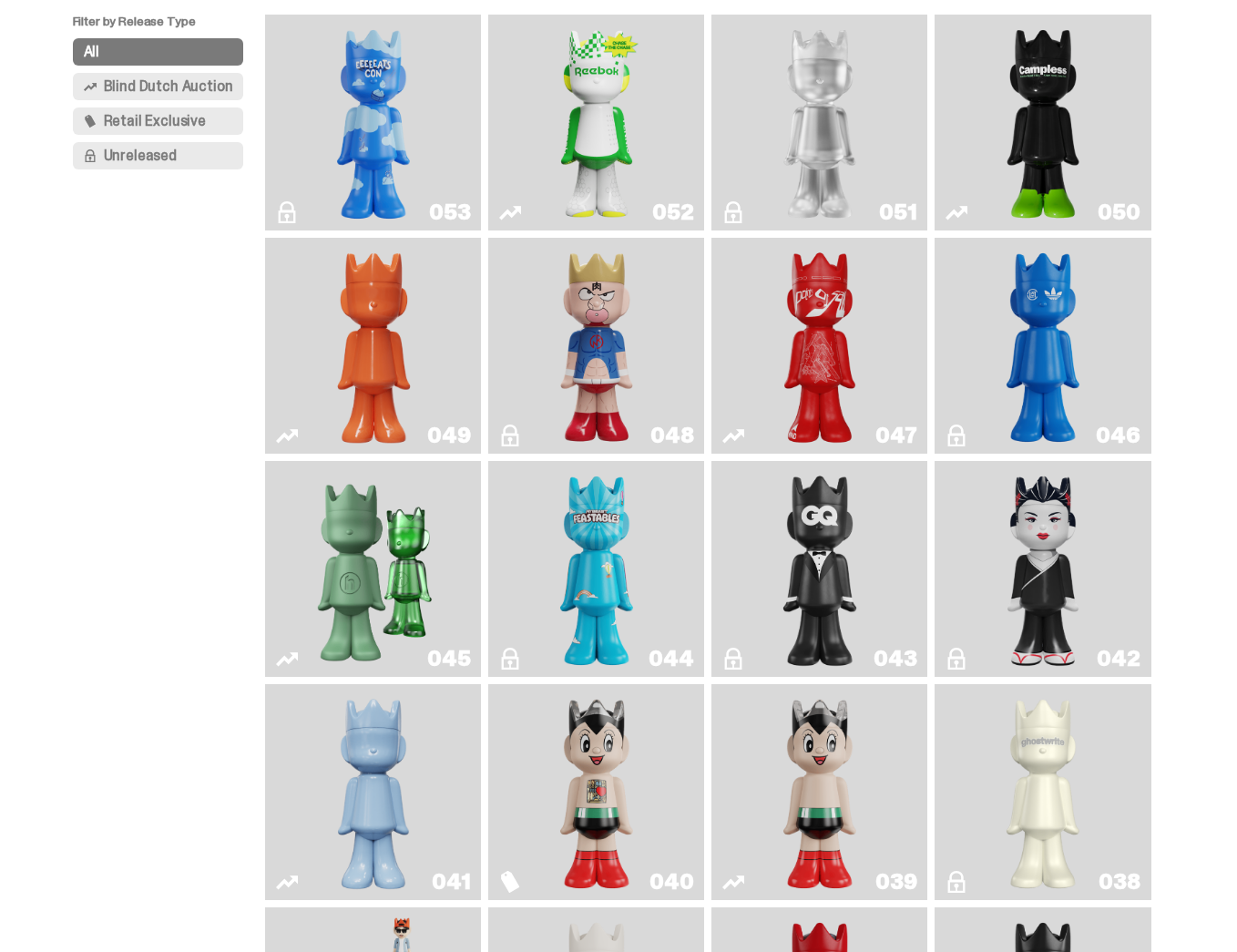 scroll, scrollTop: 802, scrollLeft: 0, axis: vertical 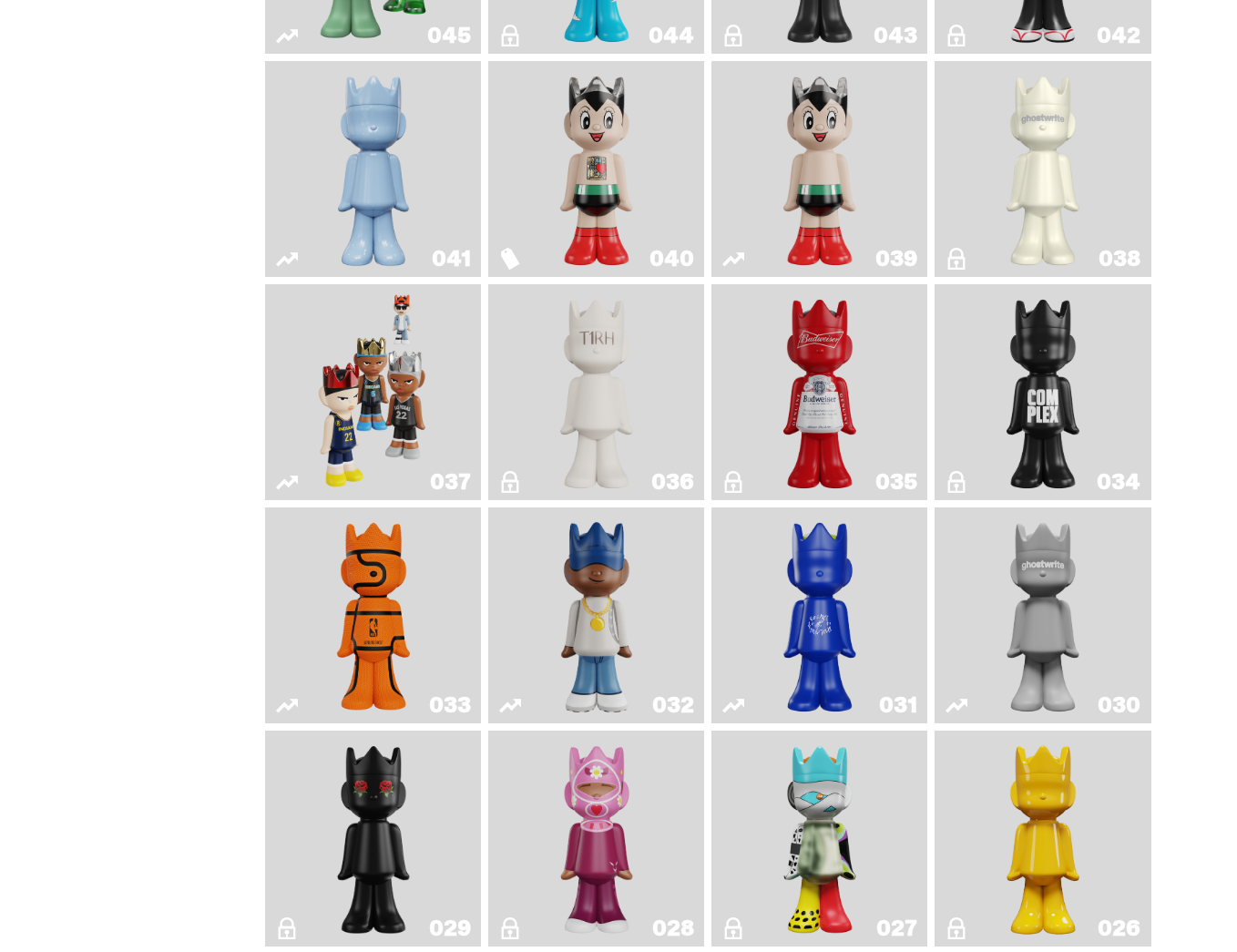 click at bounding box center [373, 392] 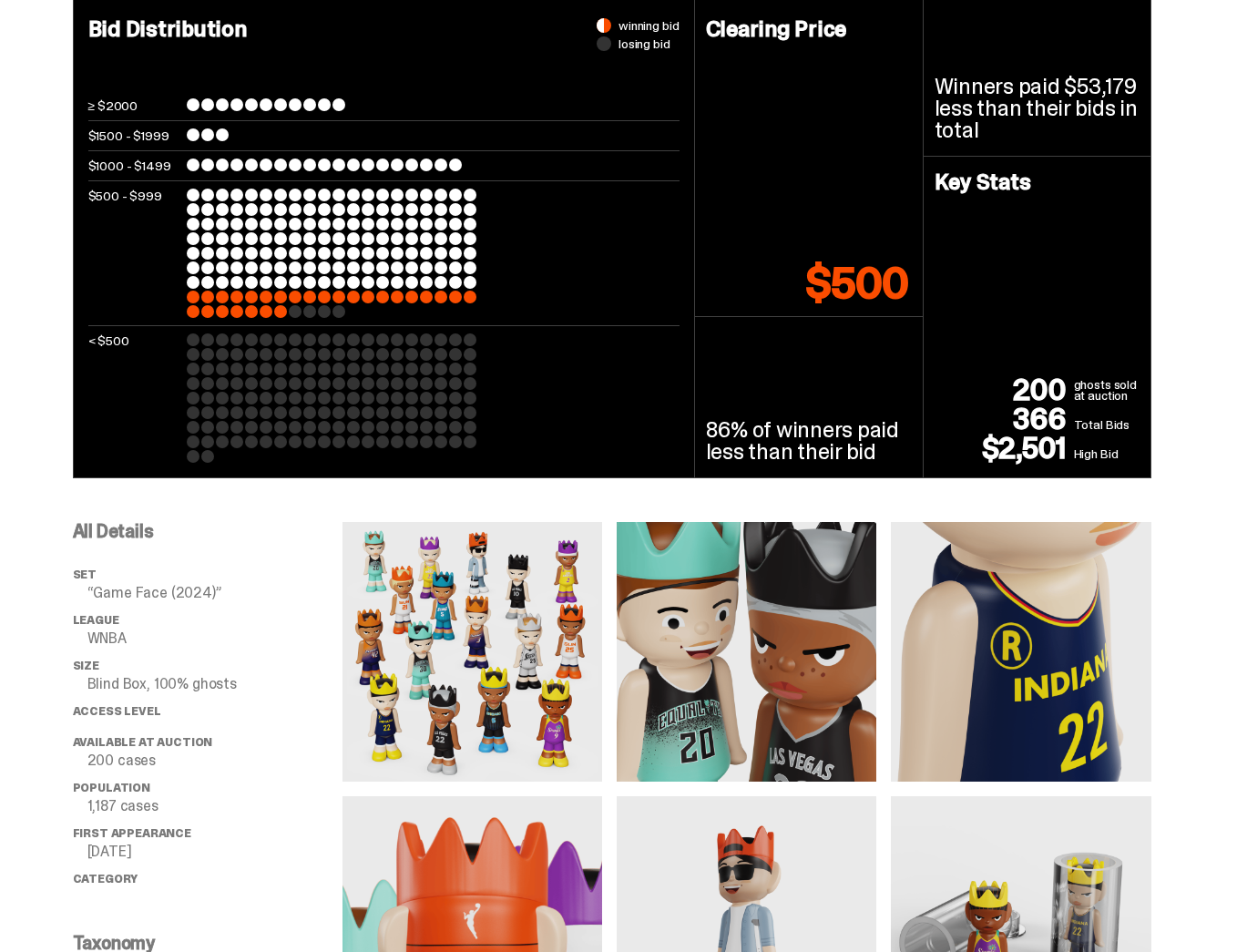 scroll, scrollTop: 0, scrollLeft: 0, axis: both 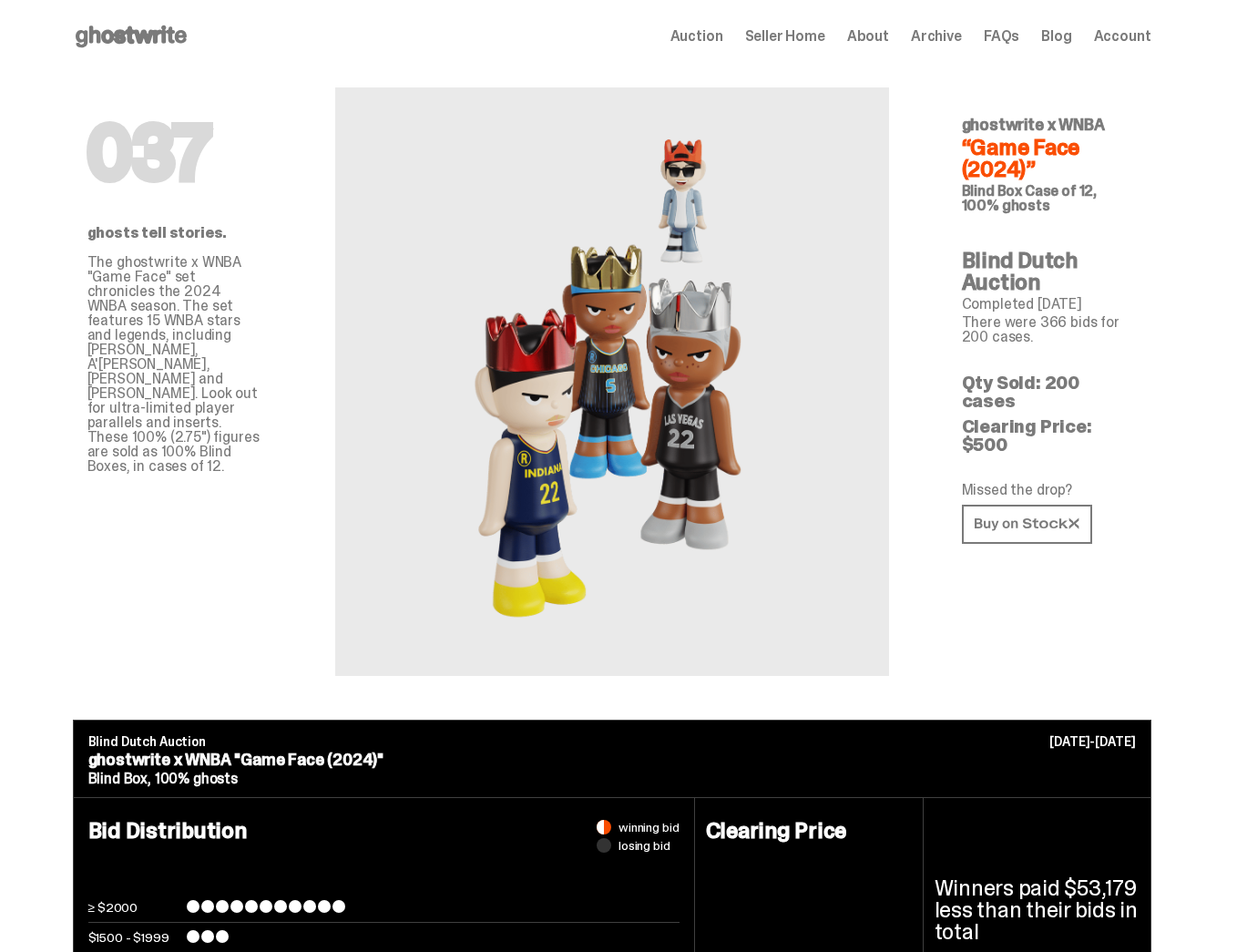 drag, startPoint x: 986, startPoint y: 375, endPoint x: 1179, endPoint y: 374, distance: 193.00259 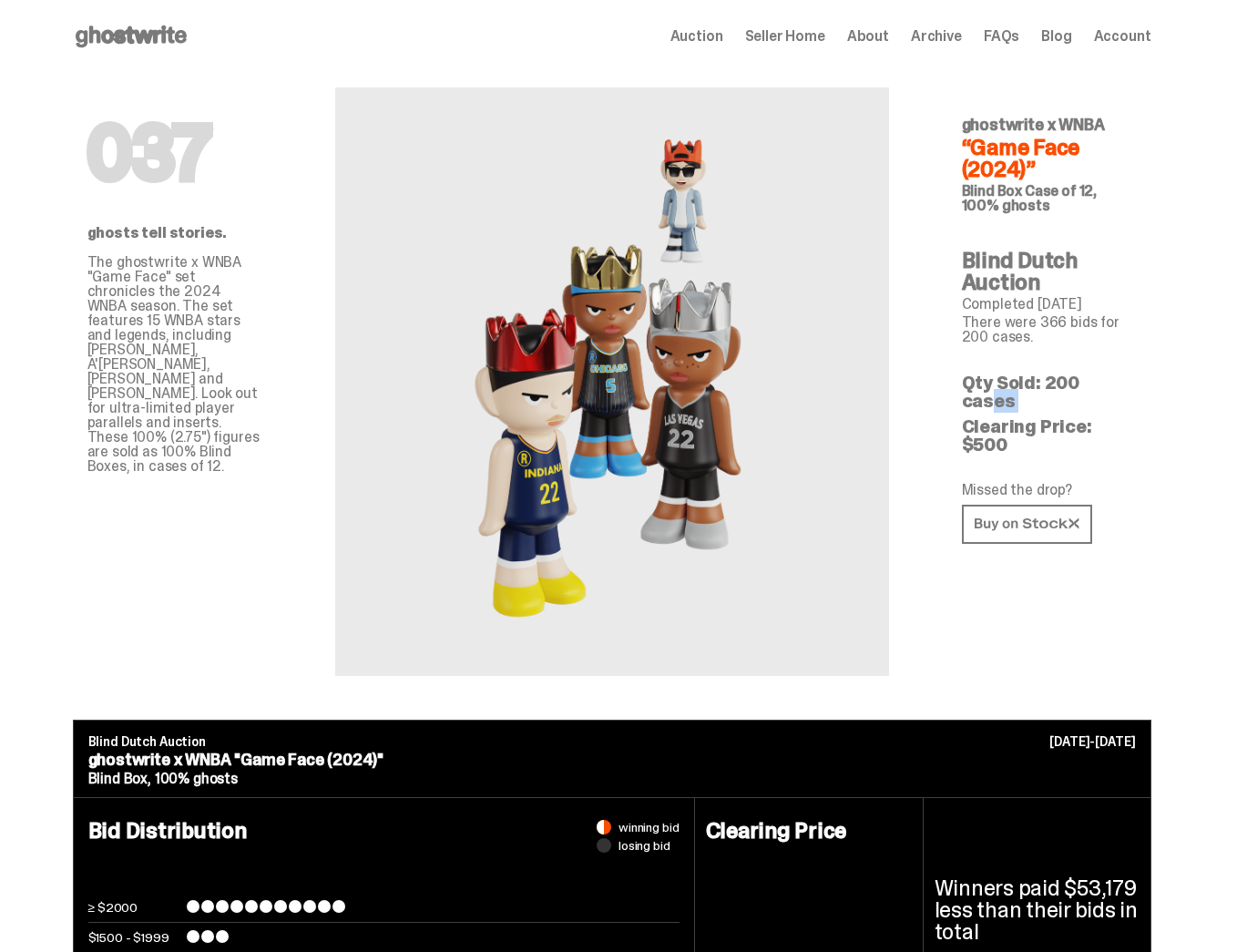 drag, startPoint x: 1088, startPoint y: 378, endPoint x: 992, endPoint y: 348, distance: 100.57833 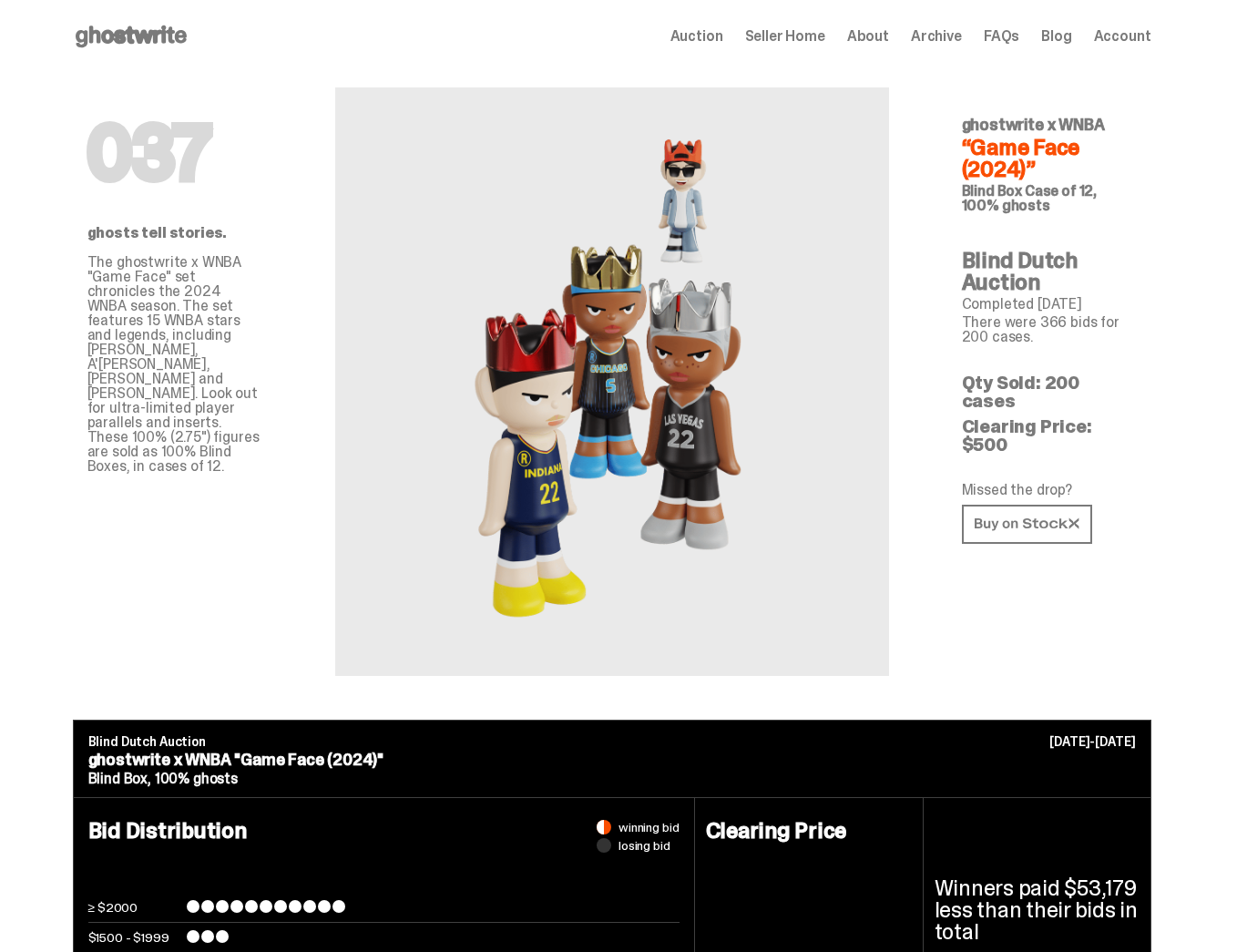 click on "There were 366 bids for 200 cases." at bounding box center (1049, 330) 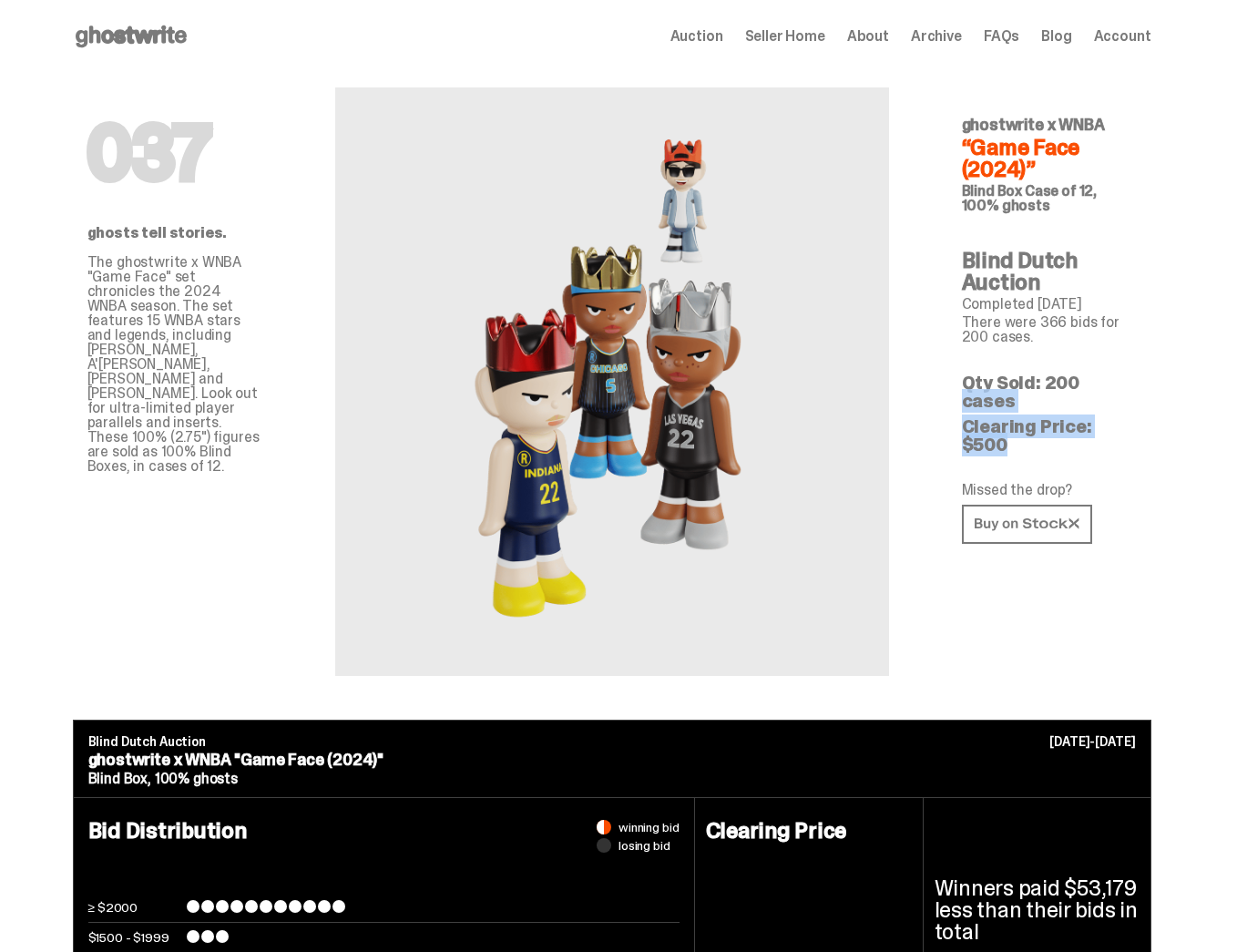 drag, startPoint x: 1112, startPoint y: 412, endPoint x: 1017, endPoint y: 350, distance: 113.44161 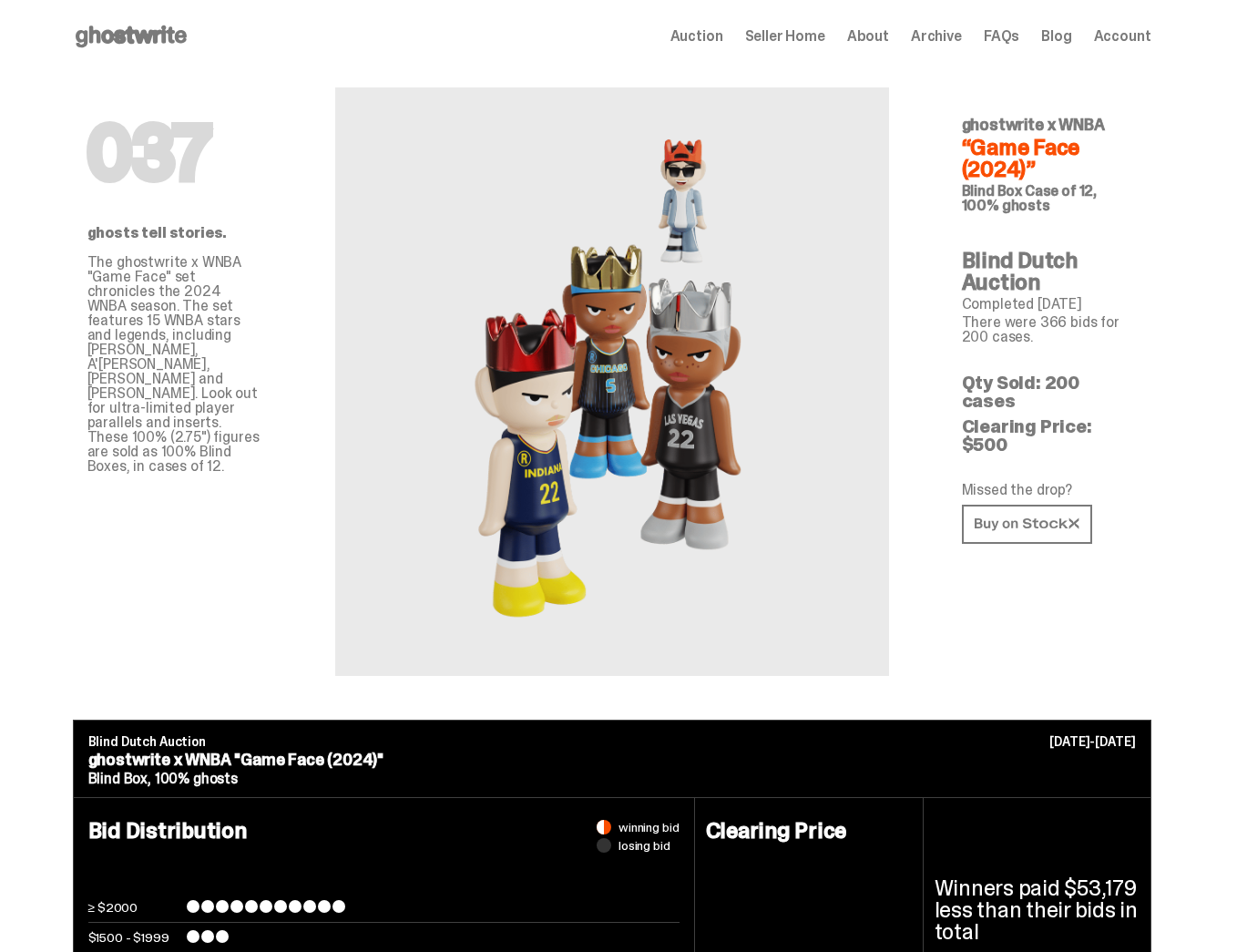 click on "There were 366 bids for 200 cases." at bounding box center [1049, 330] 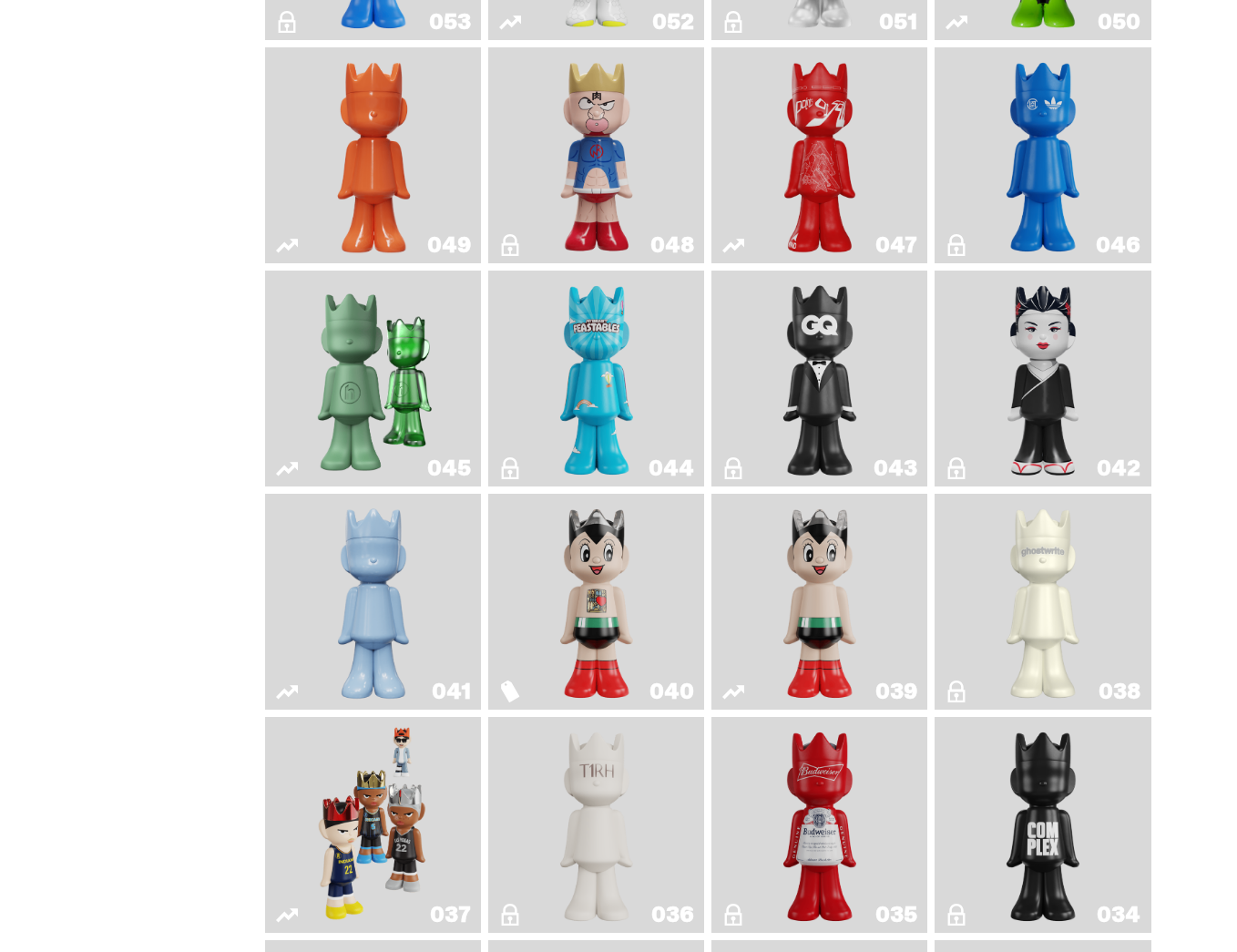 scroll, scrollTop: 0, scrollLeft: 0, axis: both 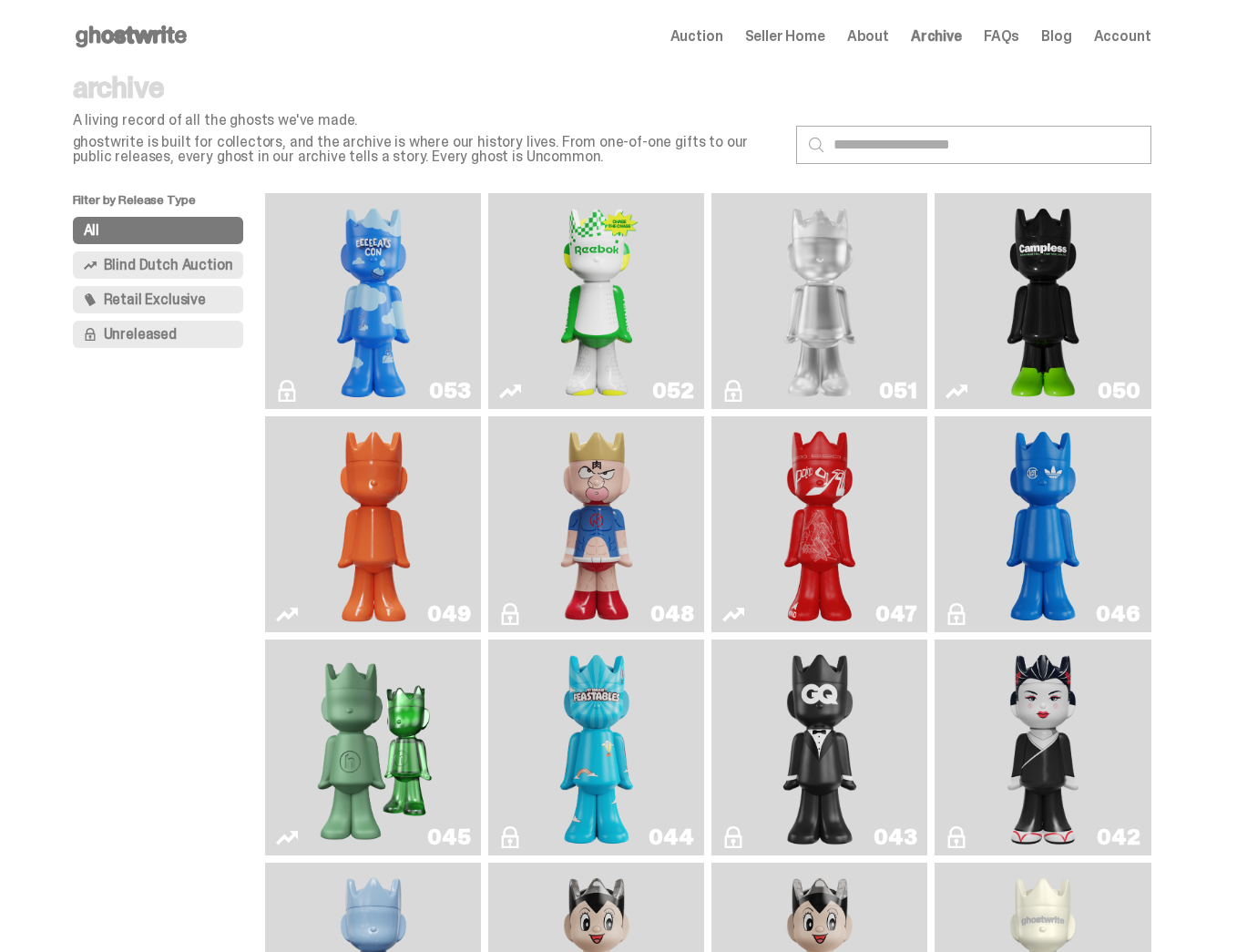 click on "ghostwrite is built for collectors, and the archive is where our history lives. From one-of-one gifts to our public releases, every ghost in our archive tells a story. Every ghost is Uncommon." at bounding box center (427, 149) 